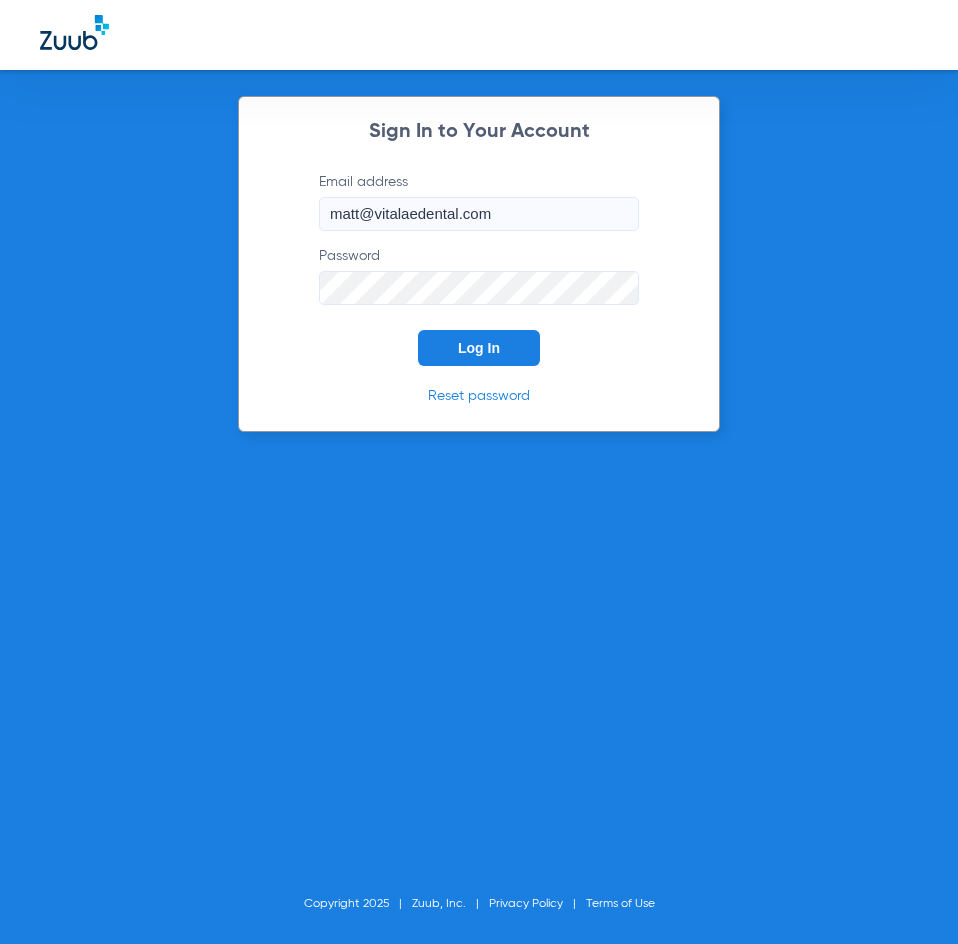 scroll, scrollTop: 0, scrollLeft: 0, axis: both 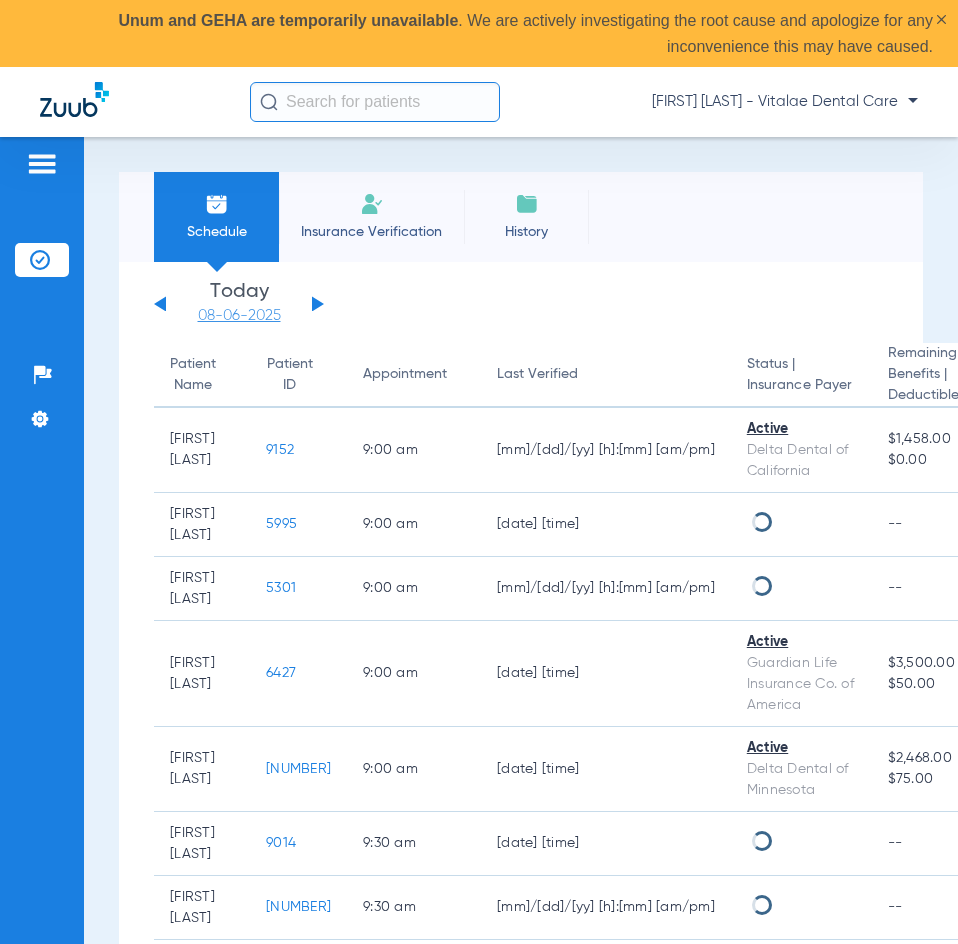 click on "08-06-2025" 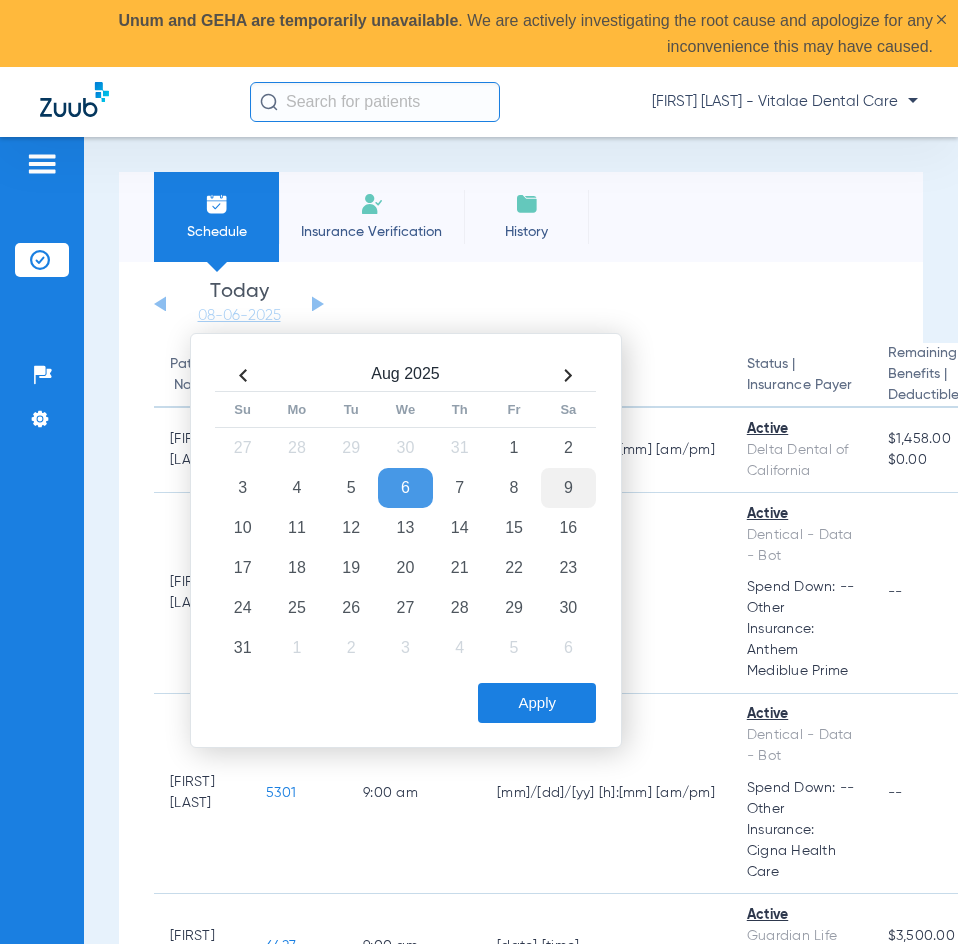 click on "9" 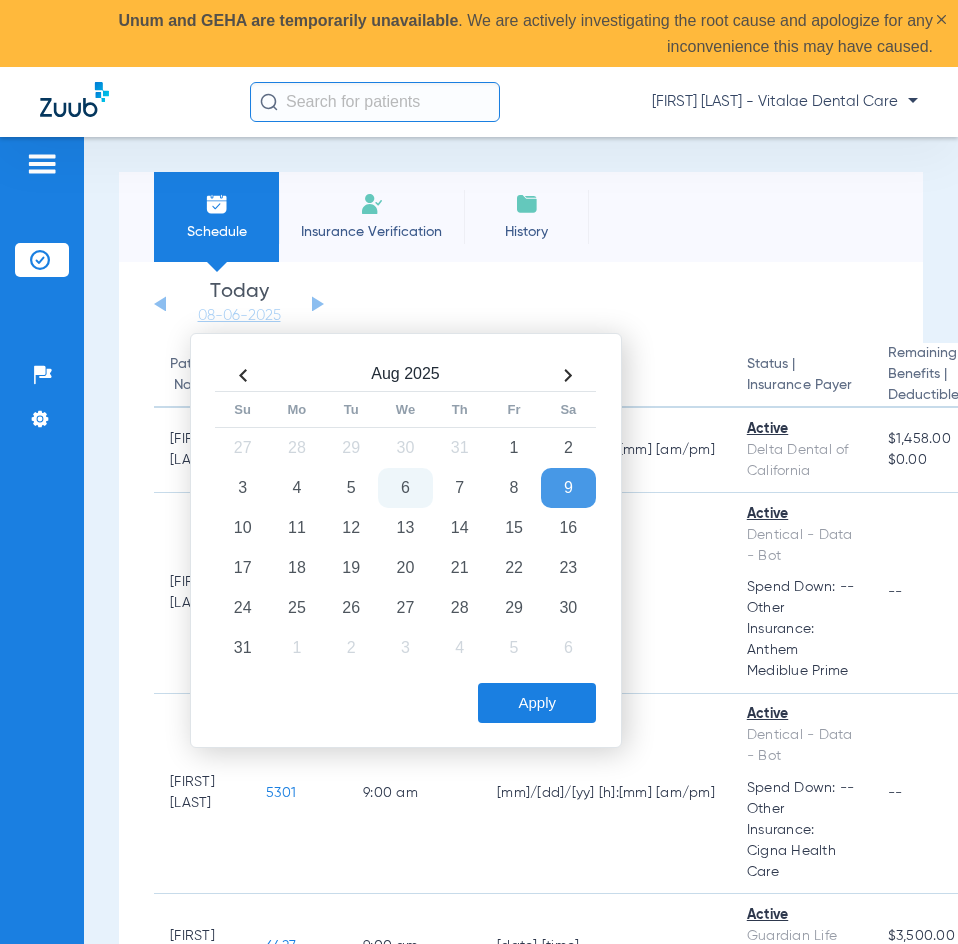 click on "Apply" 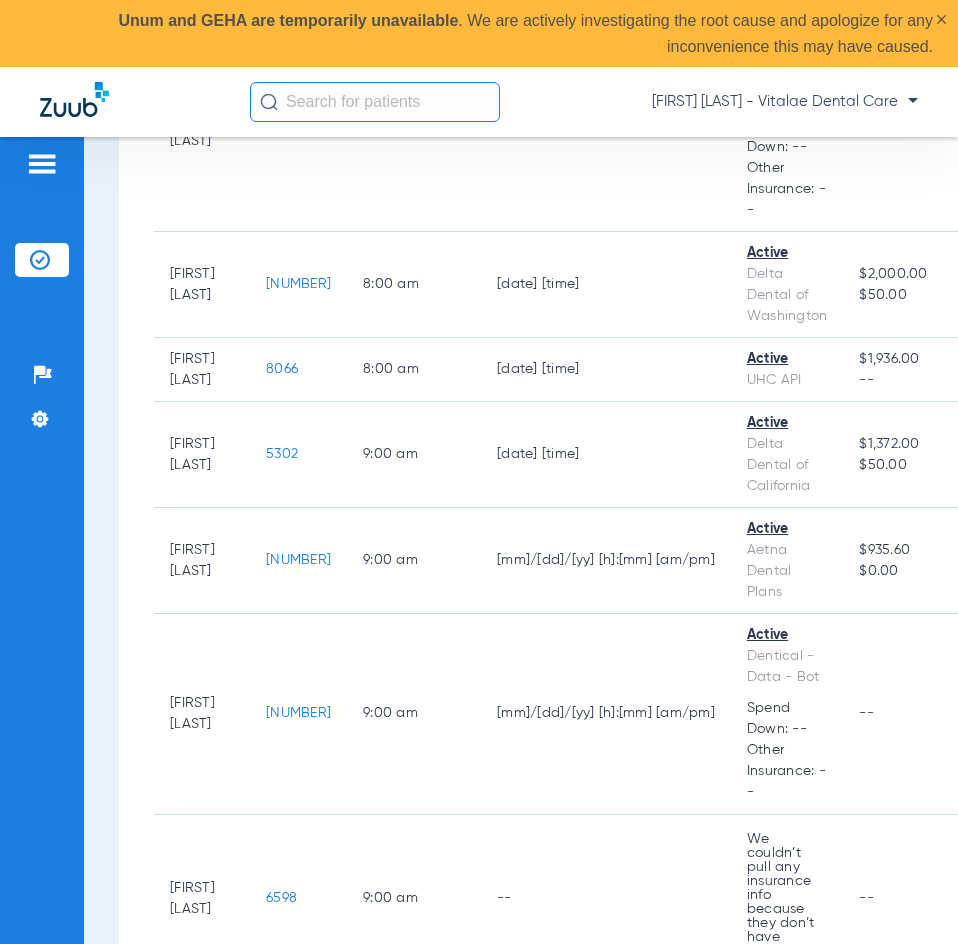scroll, scrollTop: 700, scrollLeft: 0, axis: vertical 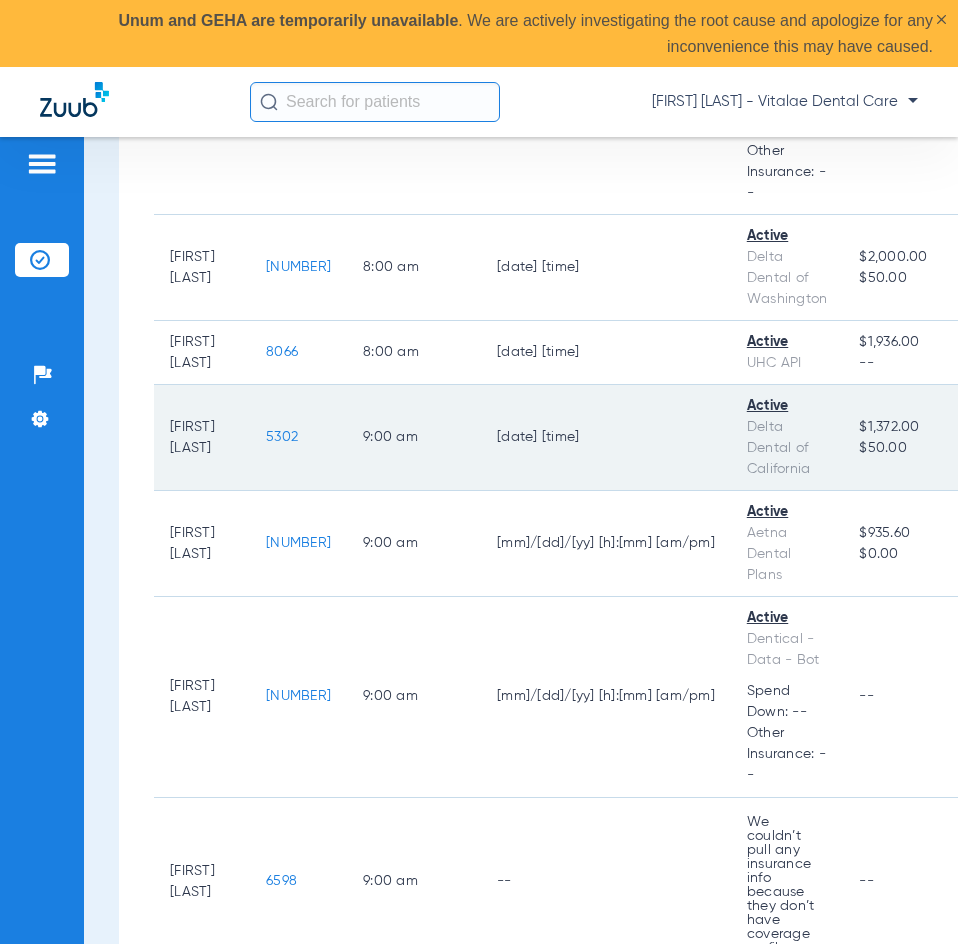 click on "5302" 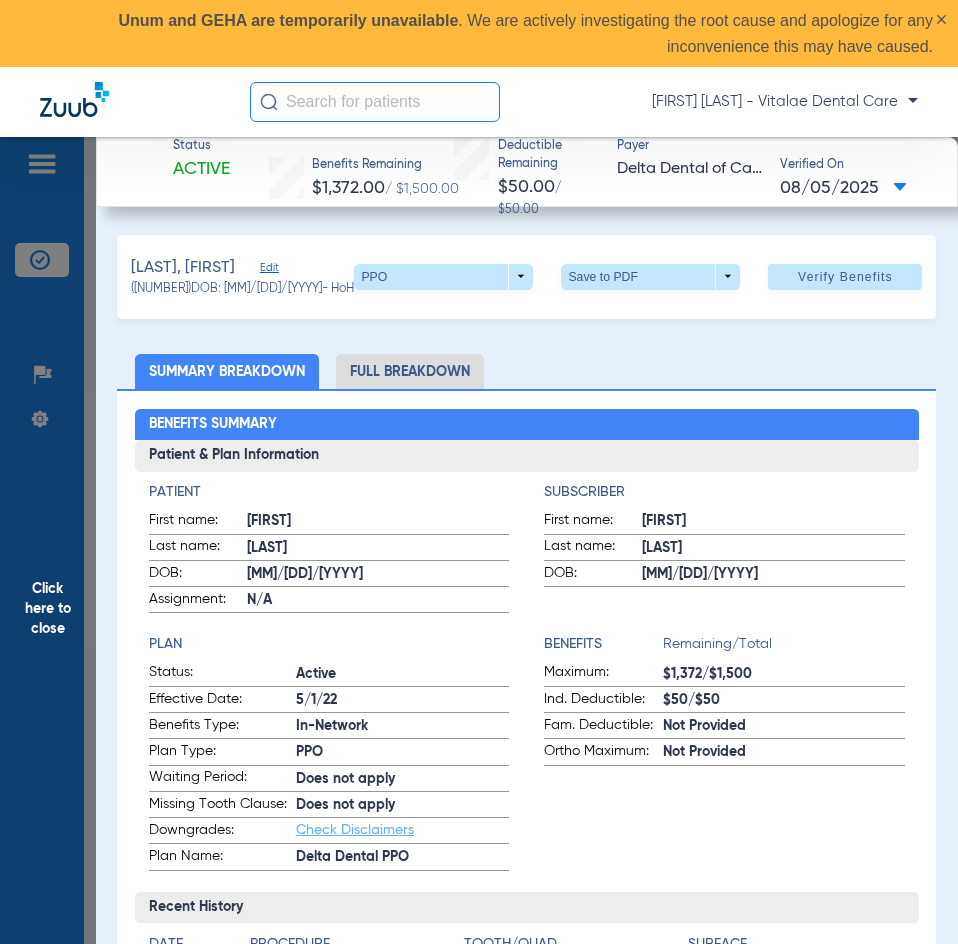 click on "Click here to close" 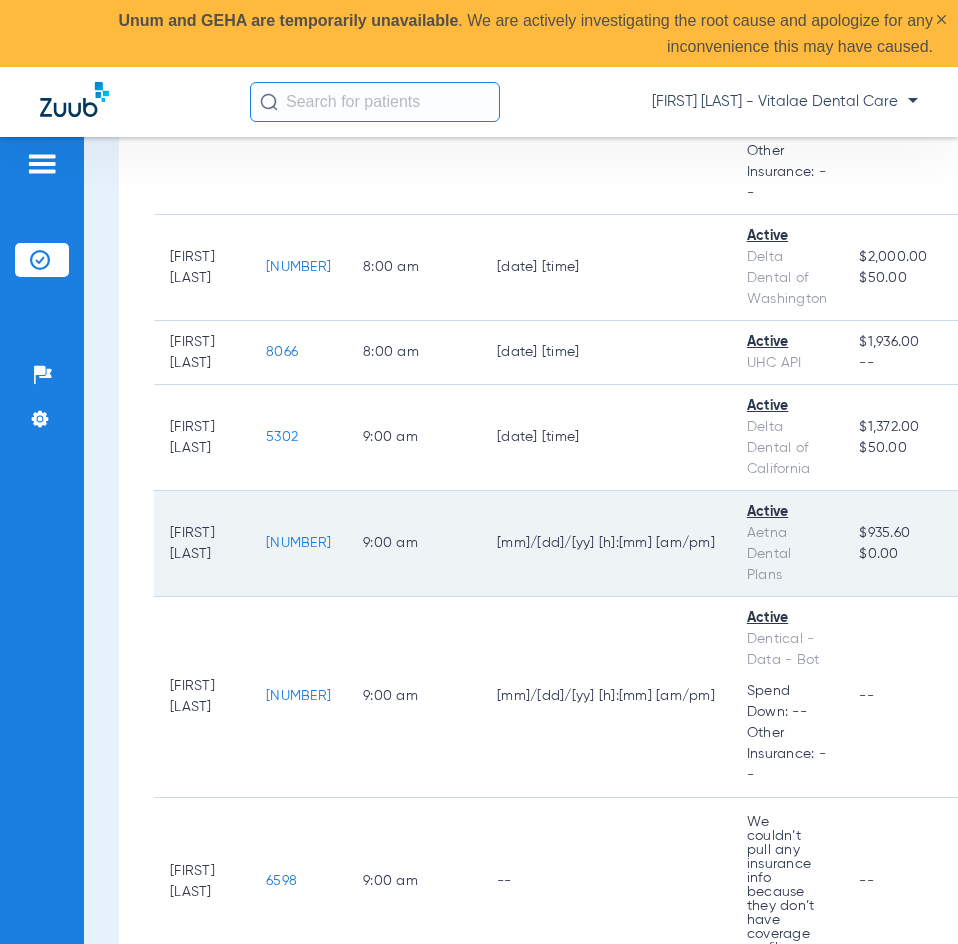 click on "[NUMBER]" 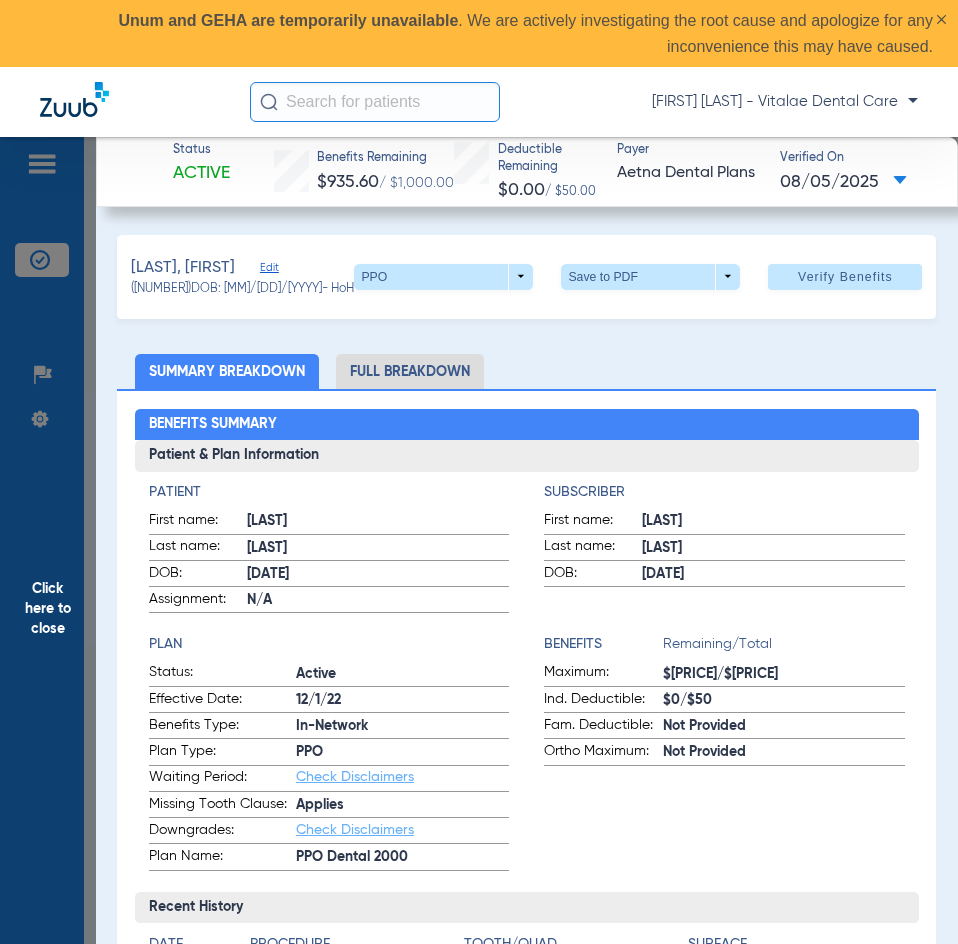 click on "Click here to close" 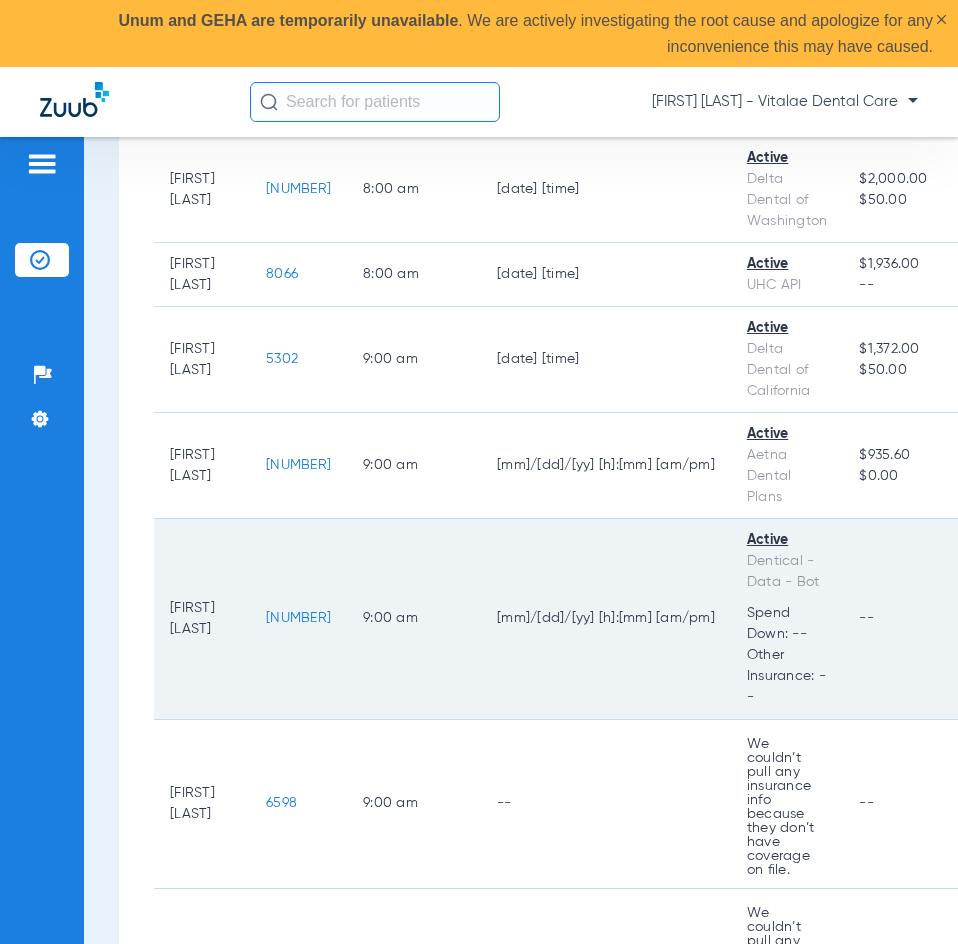 scroll, scrollTop: 900, scrollLeft: 0, axis: vertical 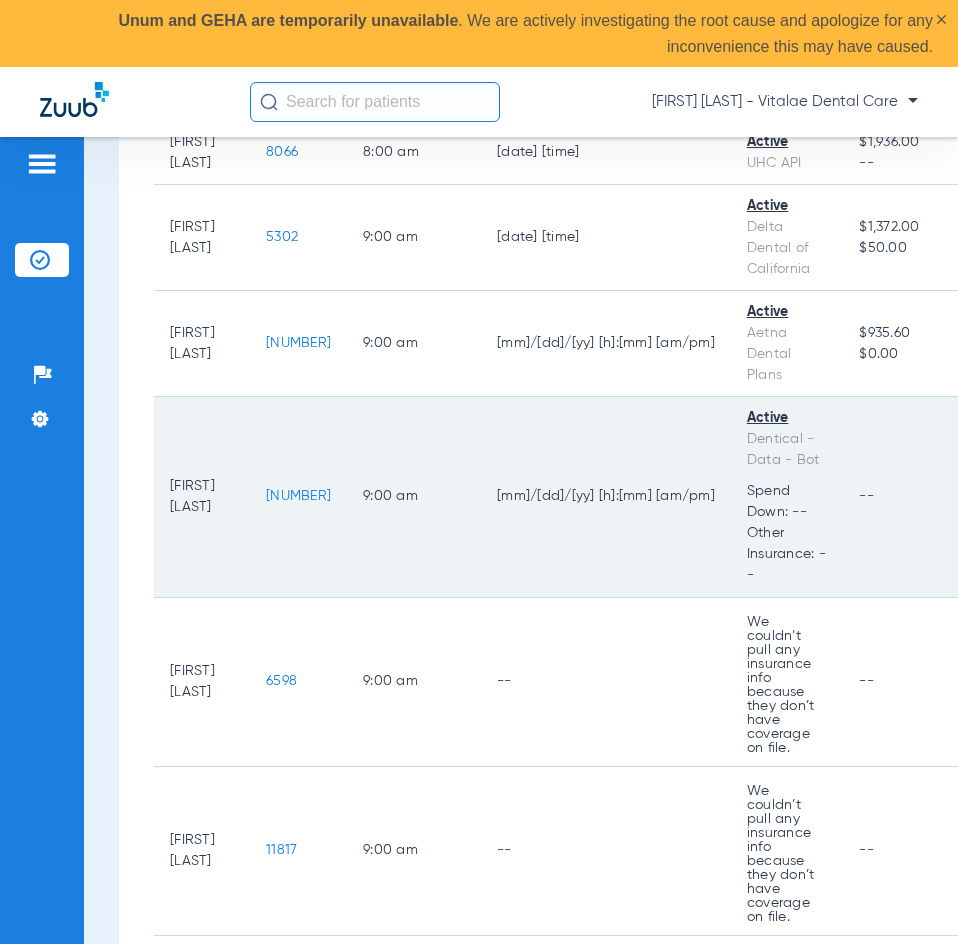 click on "[NUMBER]" 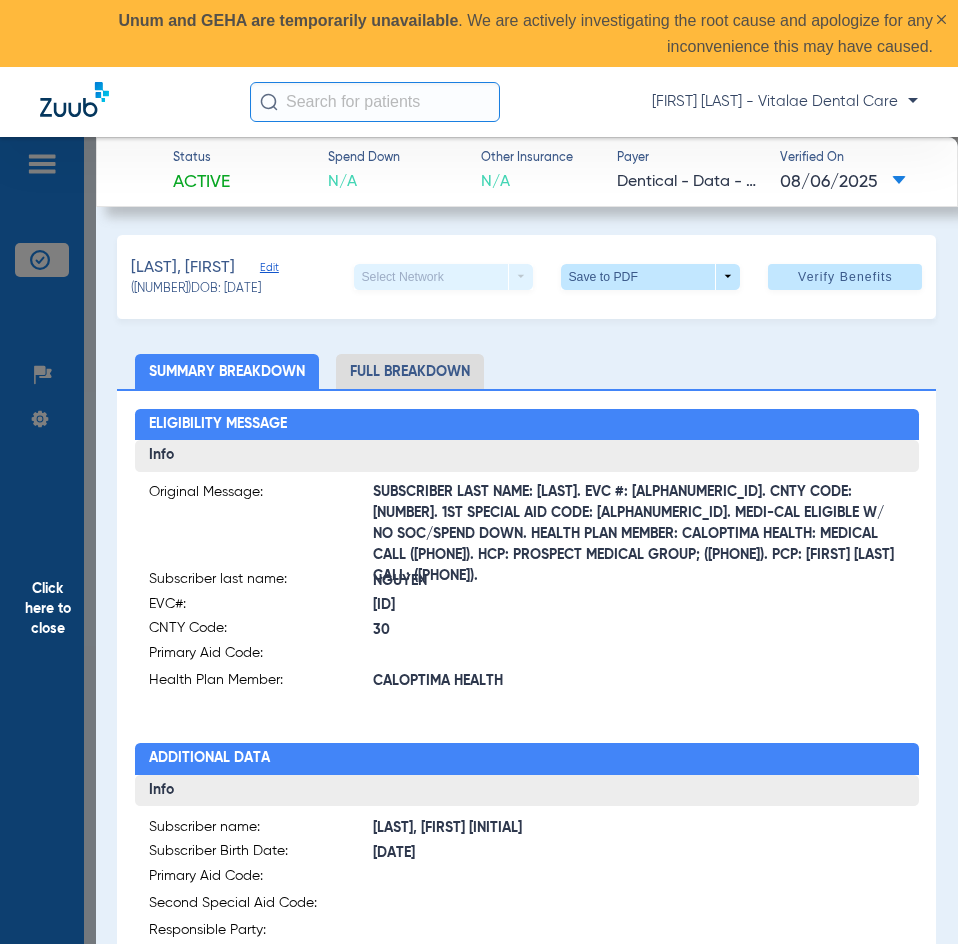 click on "Click here to close" 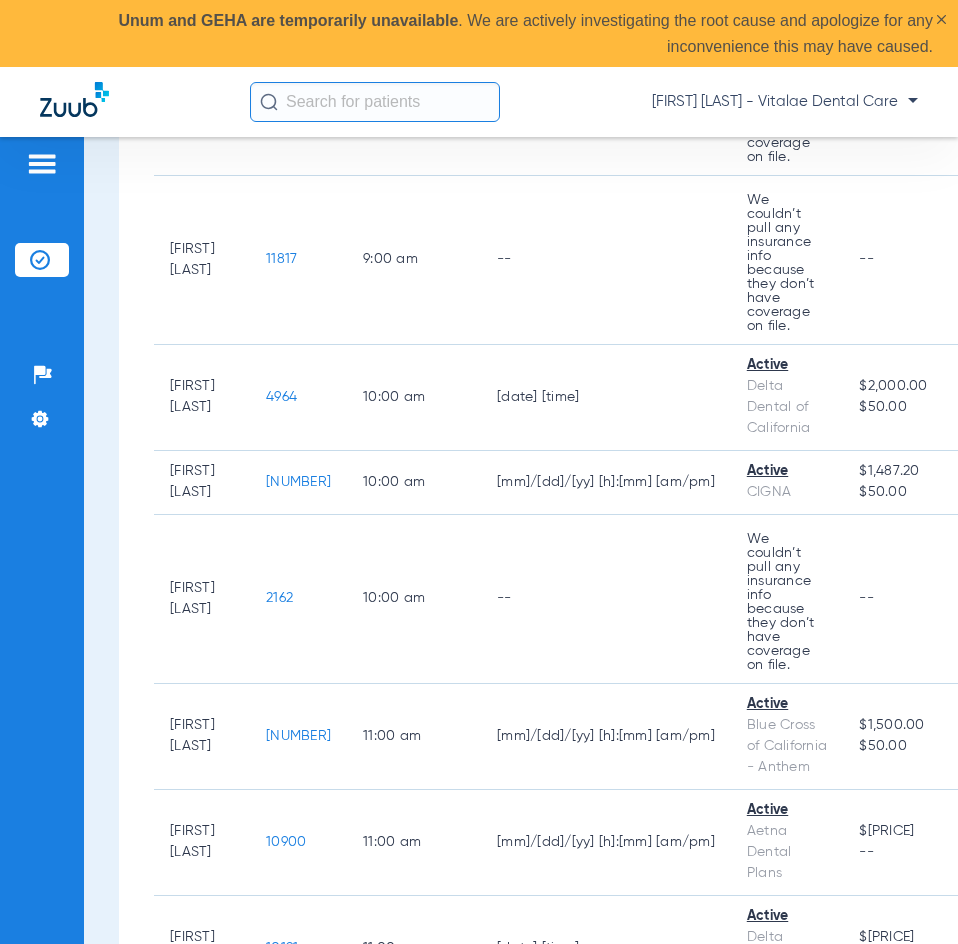 scroll, scrollTop: 1500, scrollLeft: 0, axis: vertical 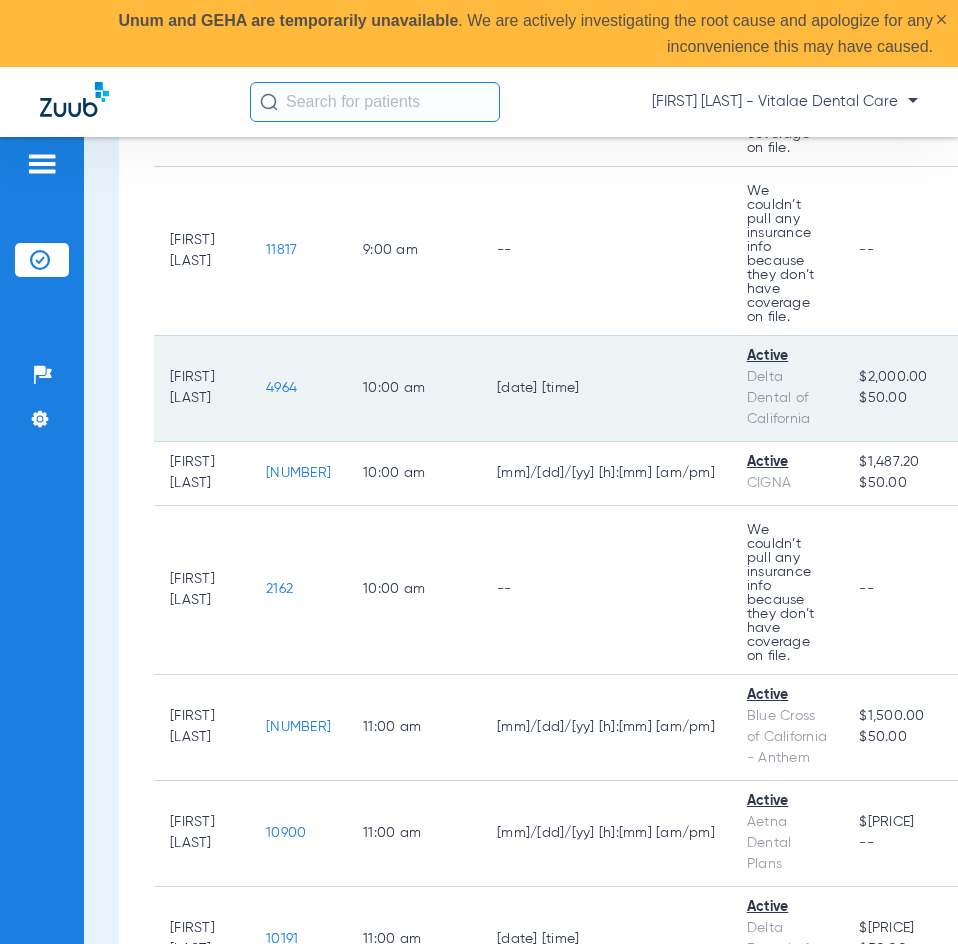 click on "4964" 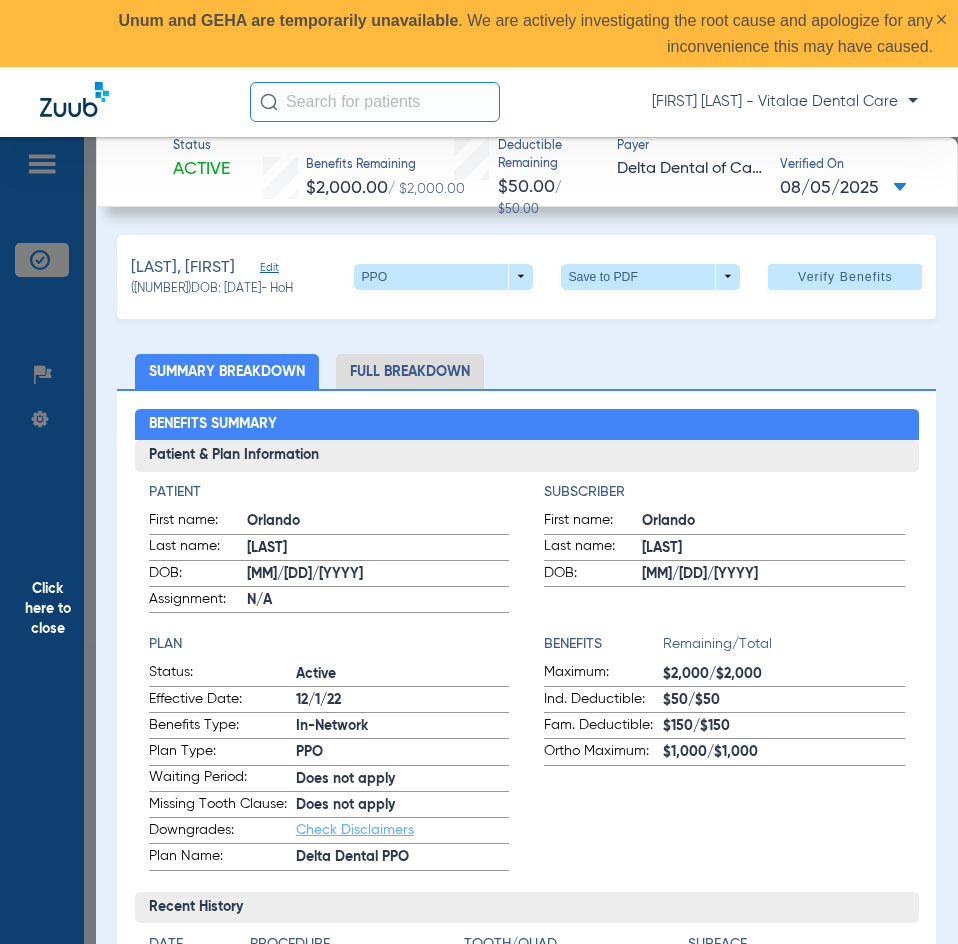 click on "Click here to close" 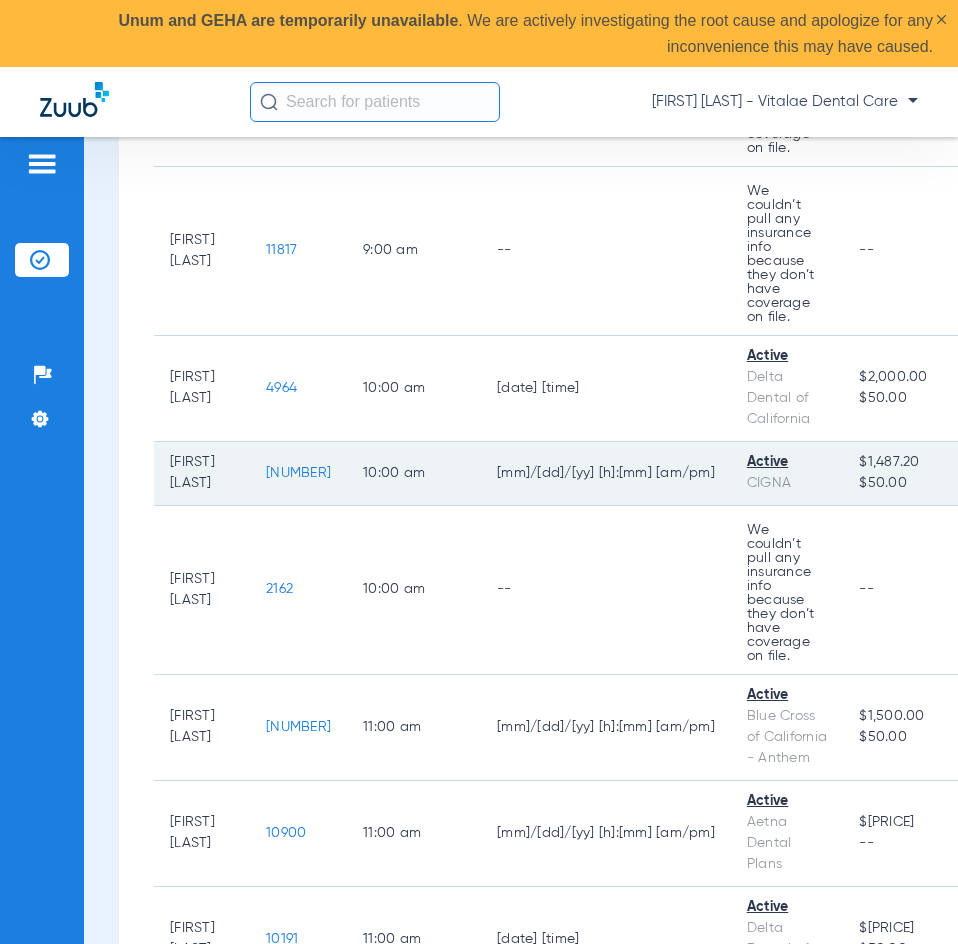click on "[NUMBER]" 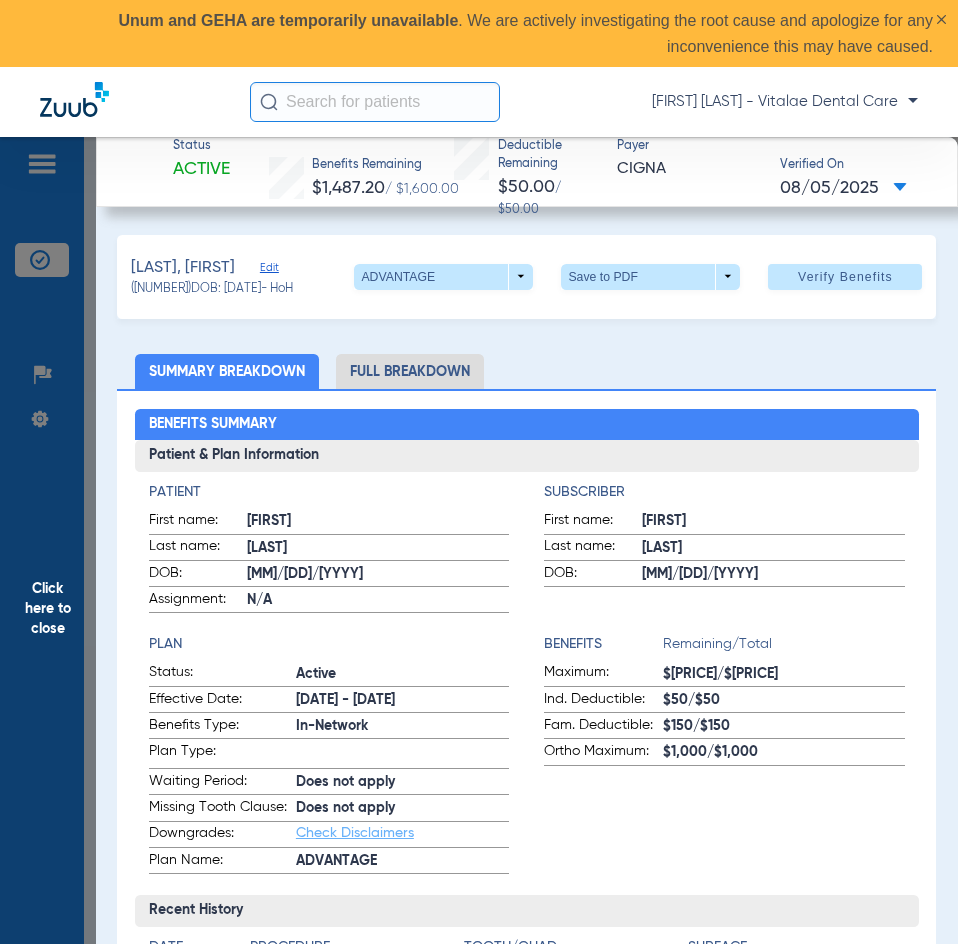 click on "Click here to close" 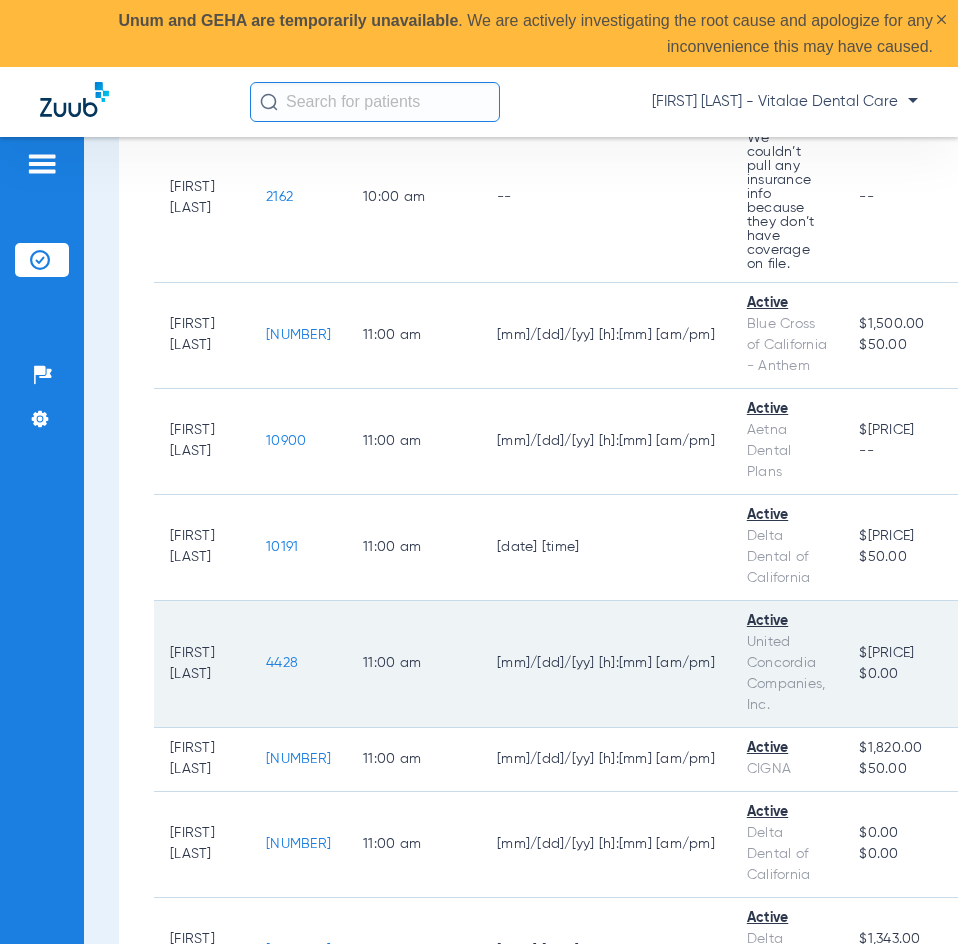 scroll, scrollTop: 1900, scrollLeft: 0, axis: vertical 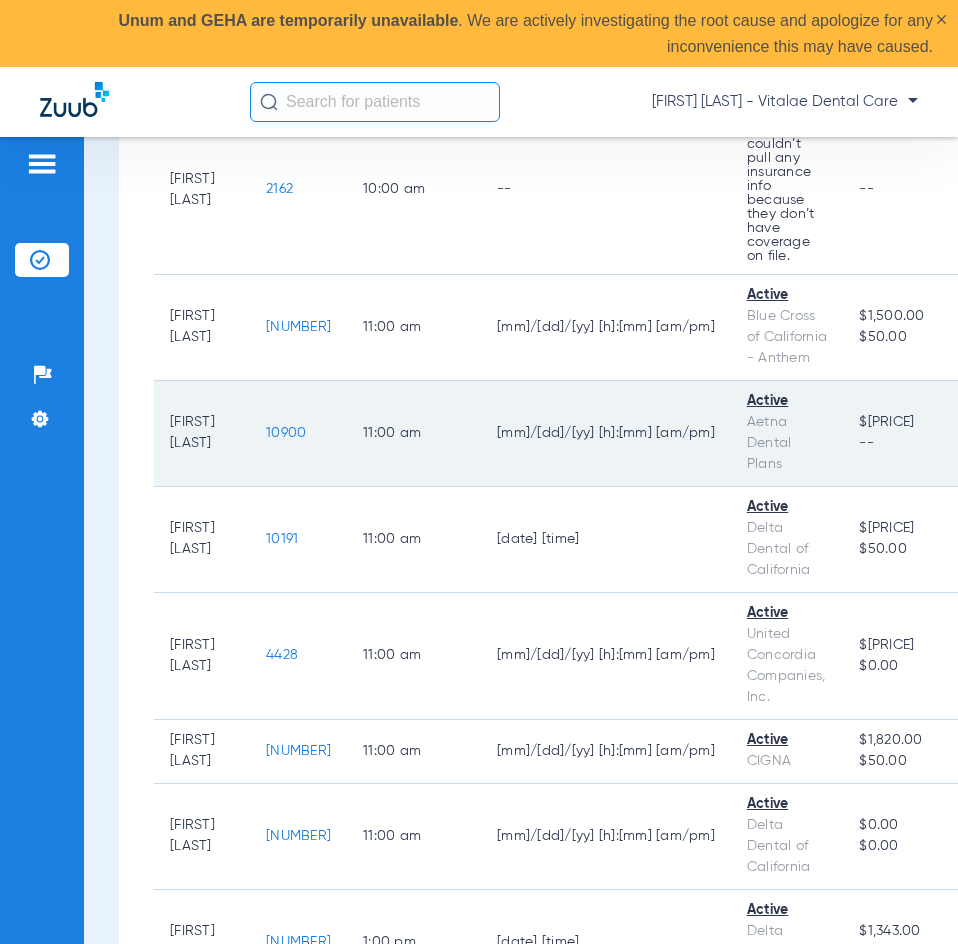 click on "10900" 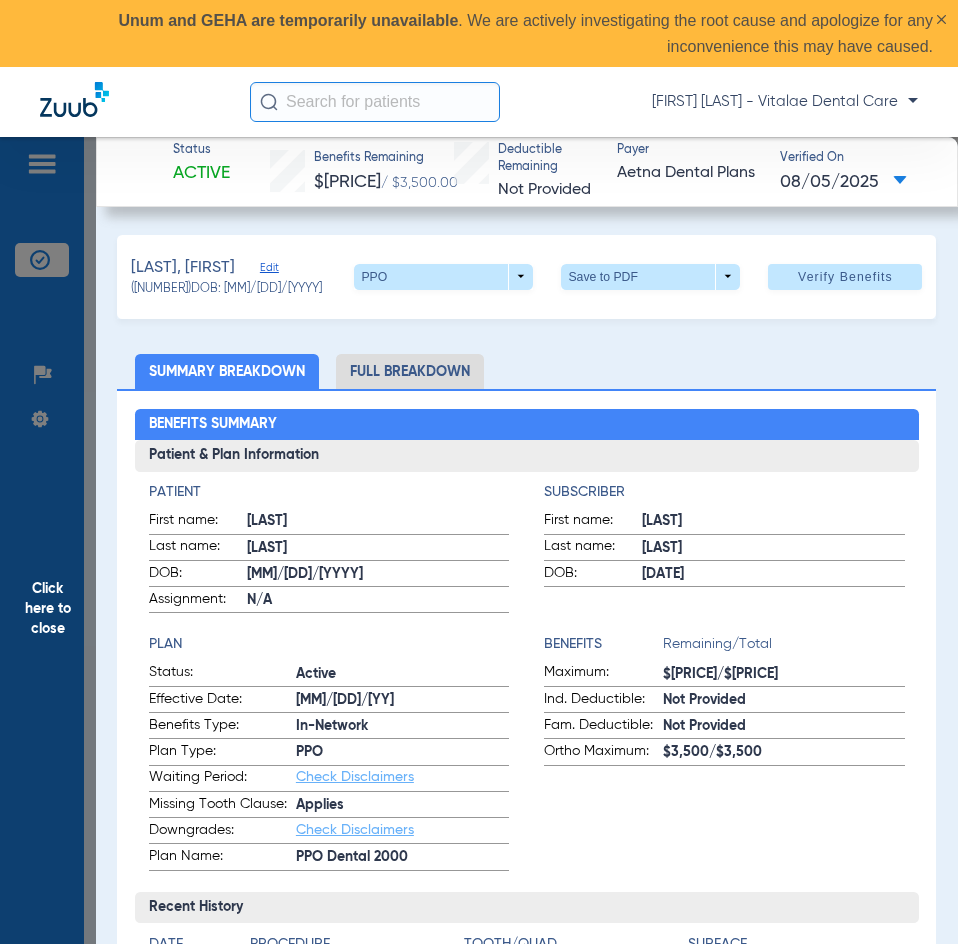 click on "Click here to close" 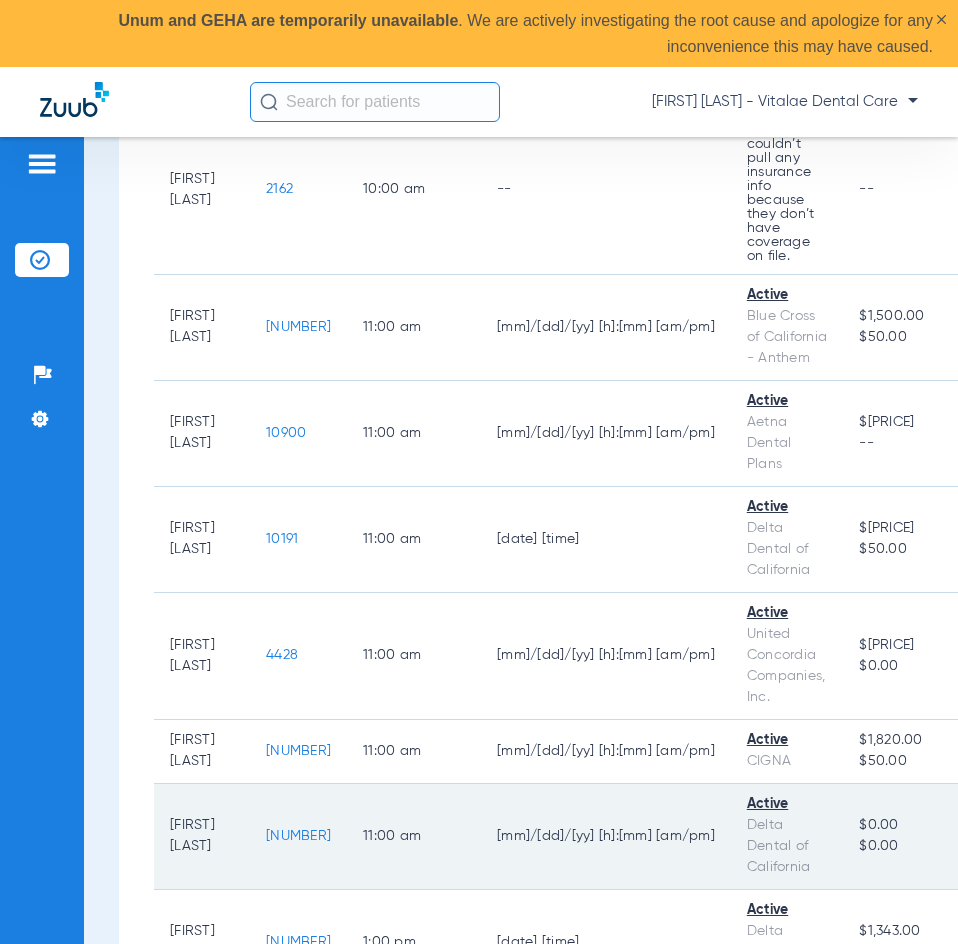click on "[NUMBER]" 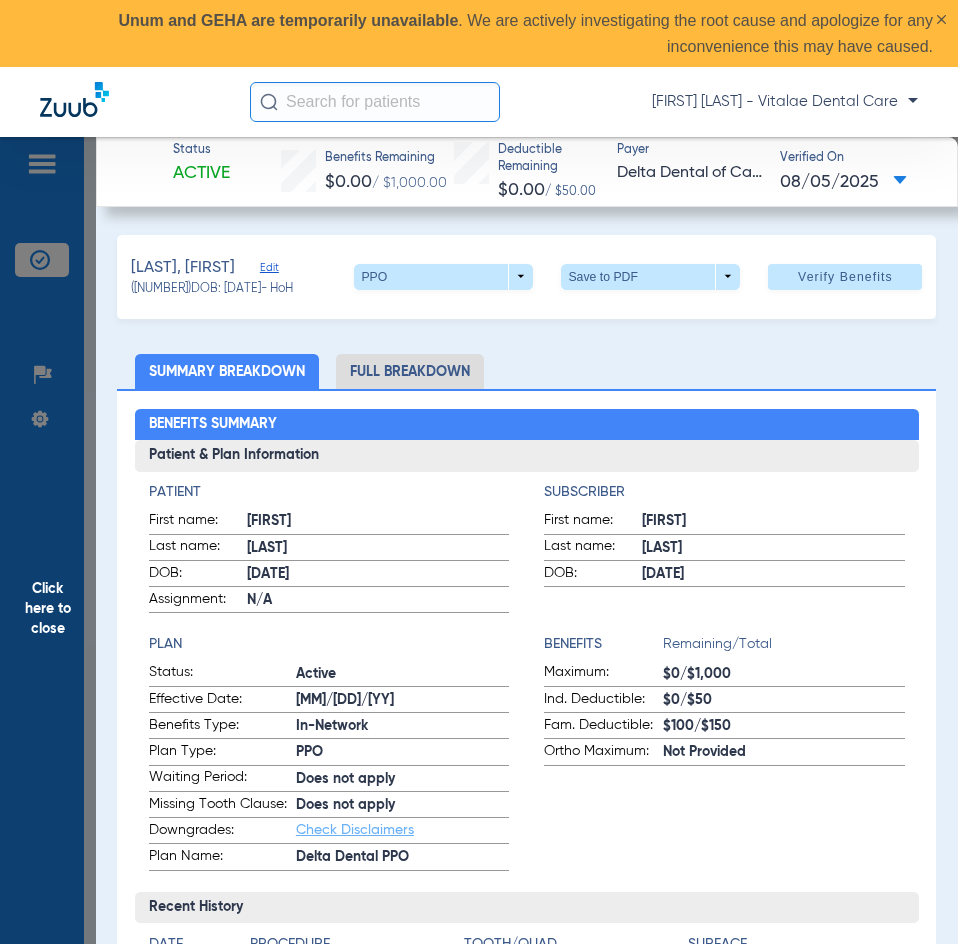 click on "Click here to close" 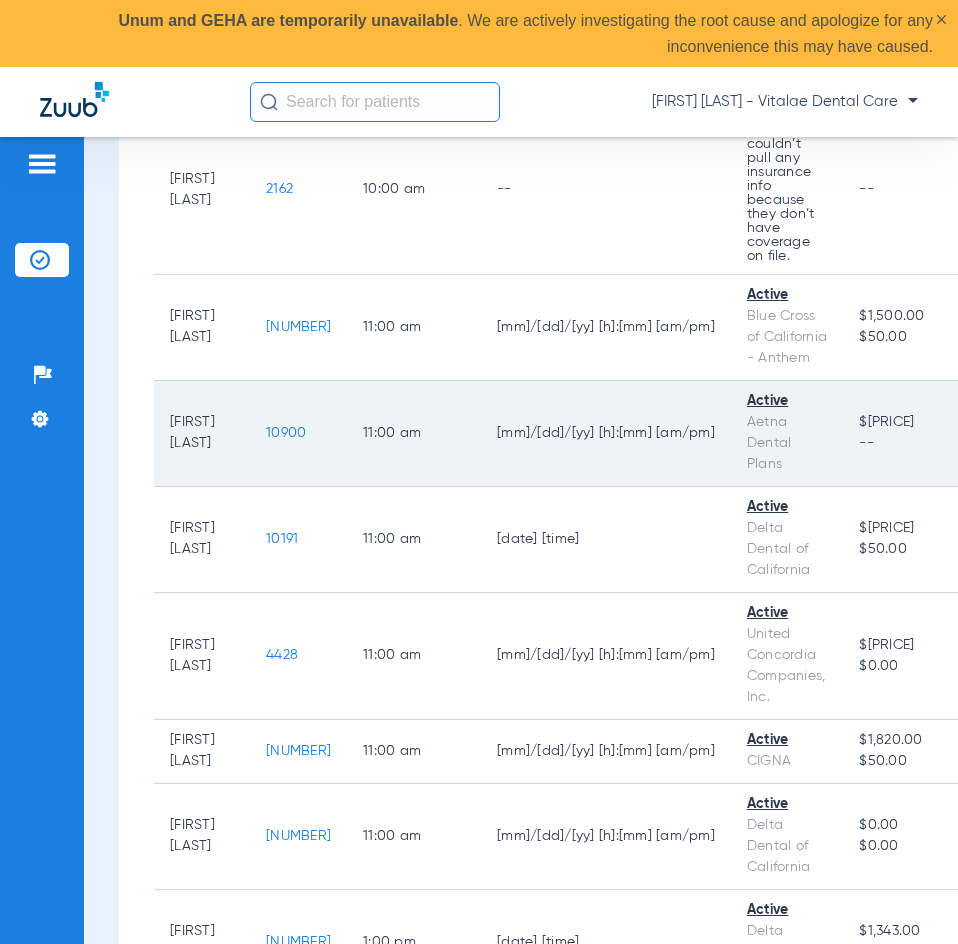 click on "10900" 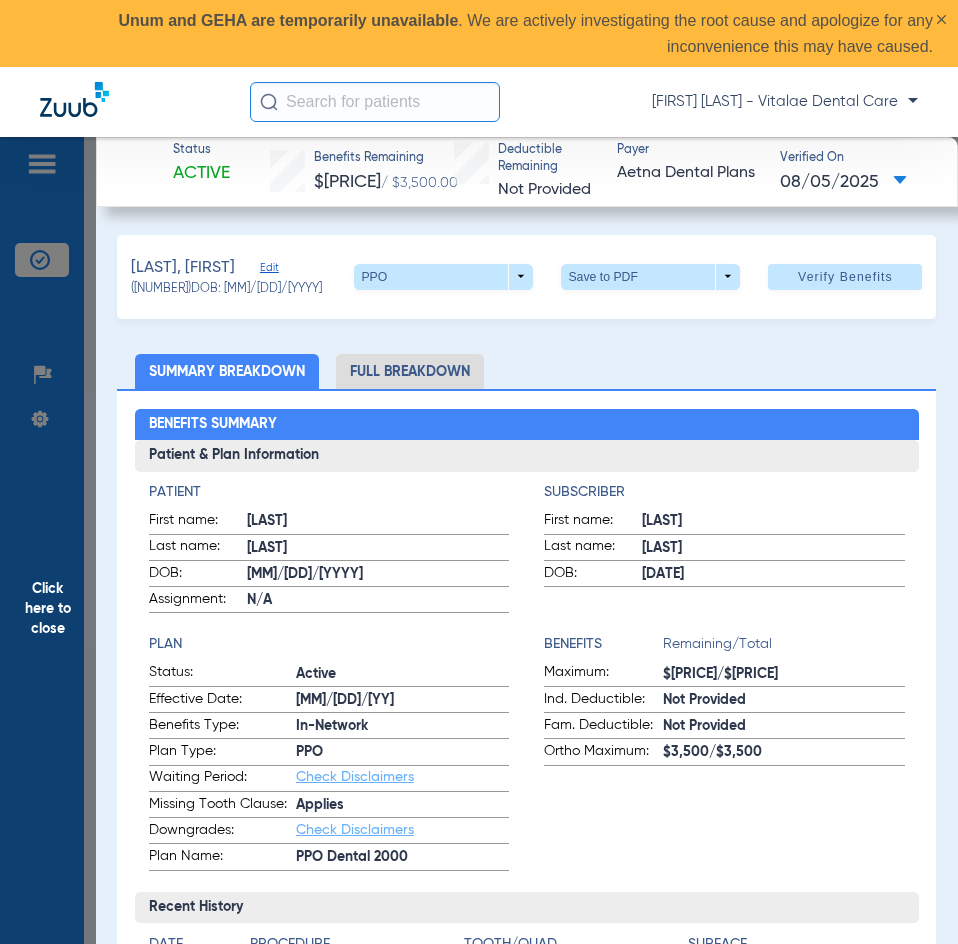 click on "Click here to close" 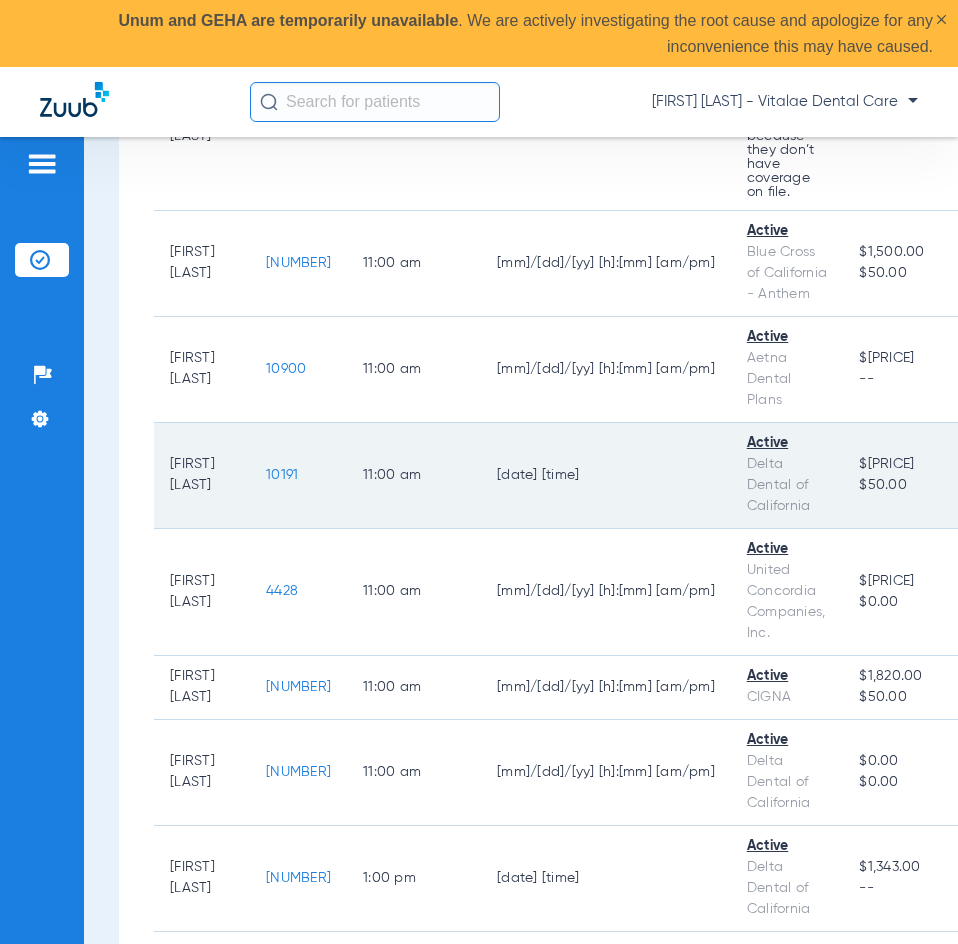 scroll, scrollTop: 2000, scrollLeft: 0, axis: vertical 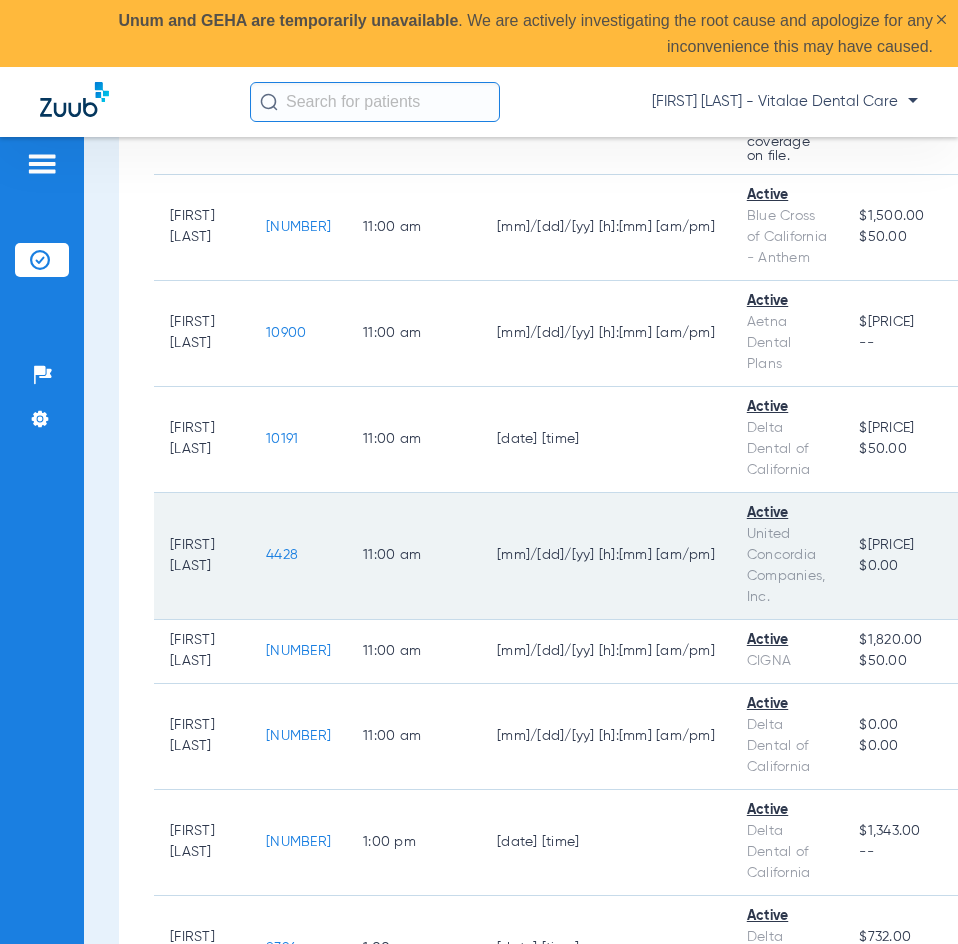 click on "4428" 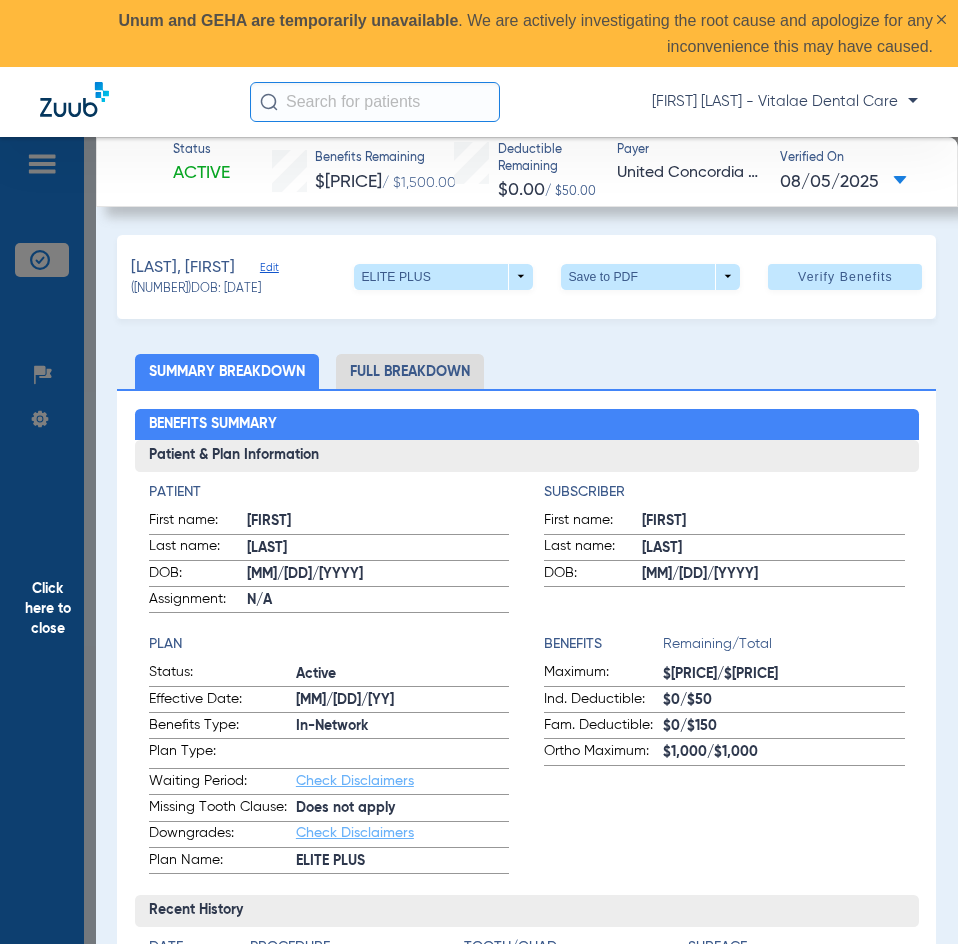 click on "Click here to close" 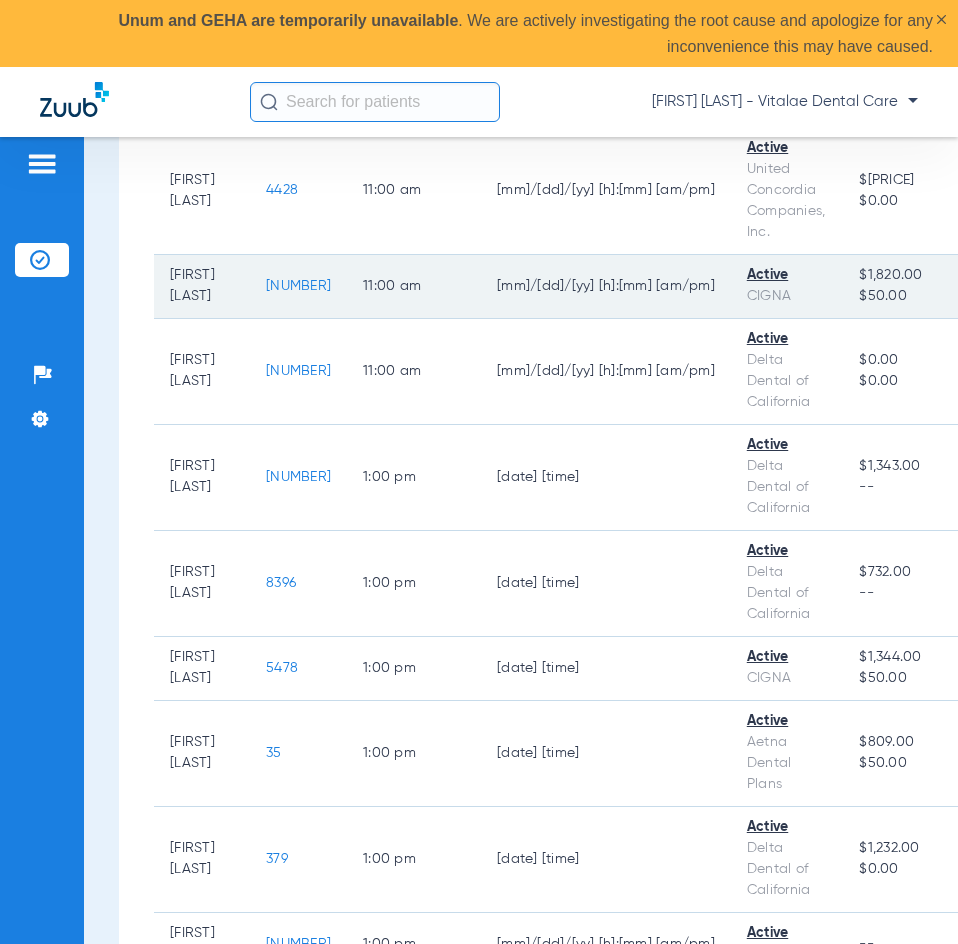 scroll, scrollTop: 2400, scrollLeft: 0, axis: vertical 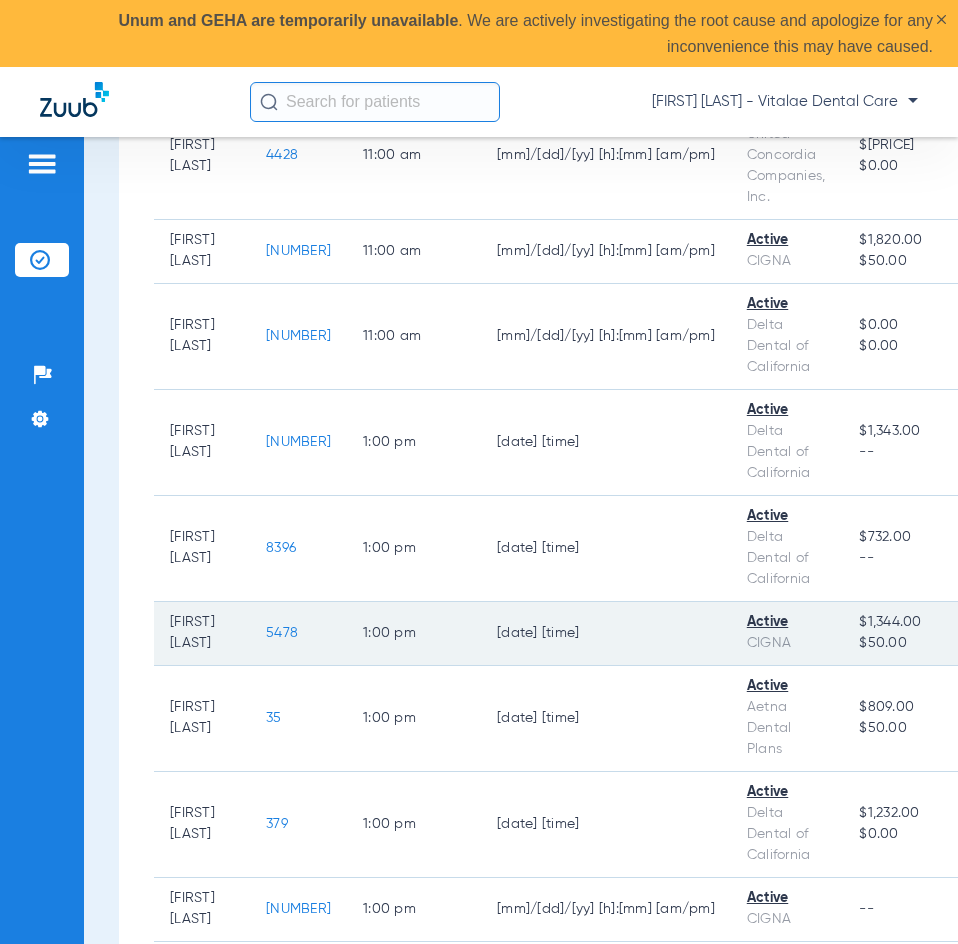 click on "5478" 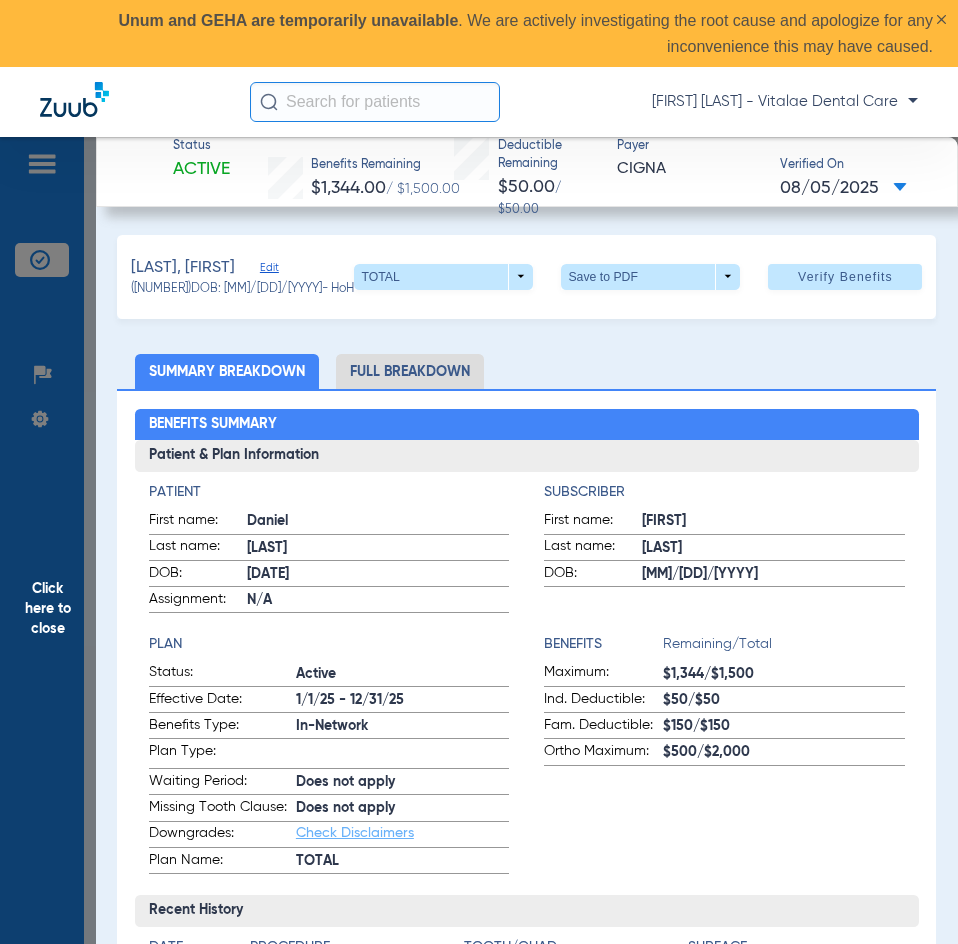 click on "Click here to close" 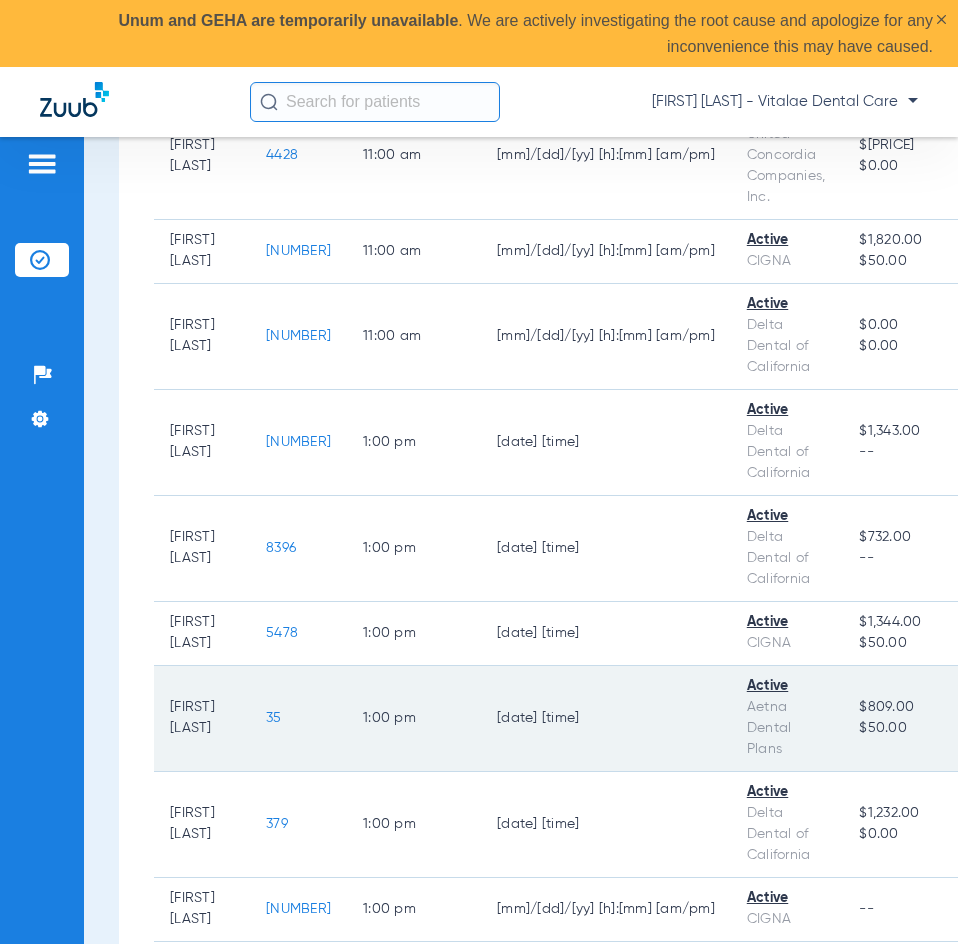 click on "35" 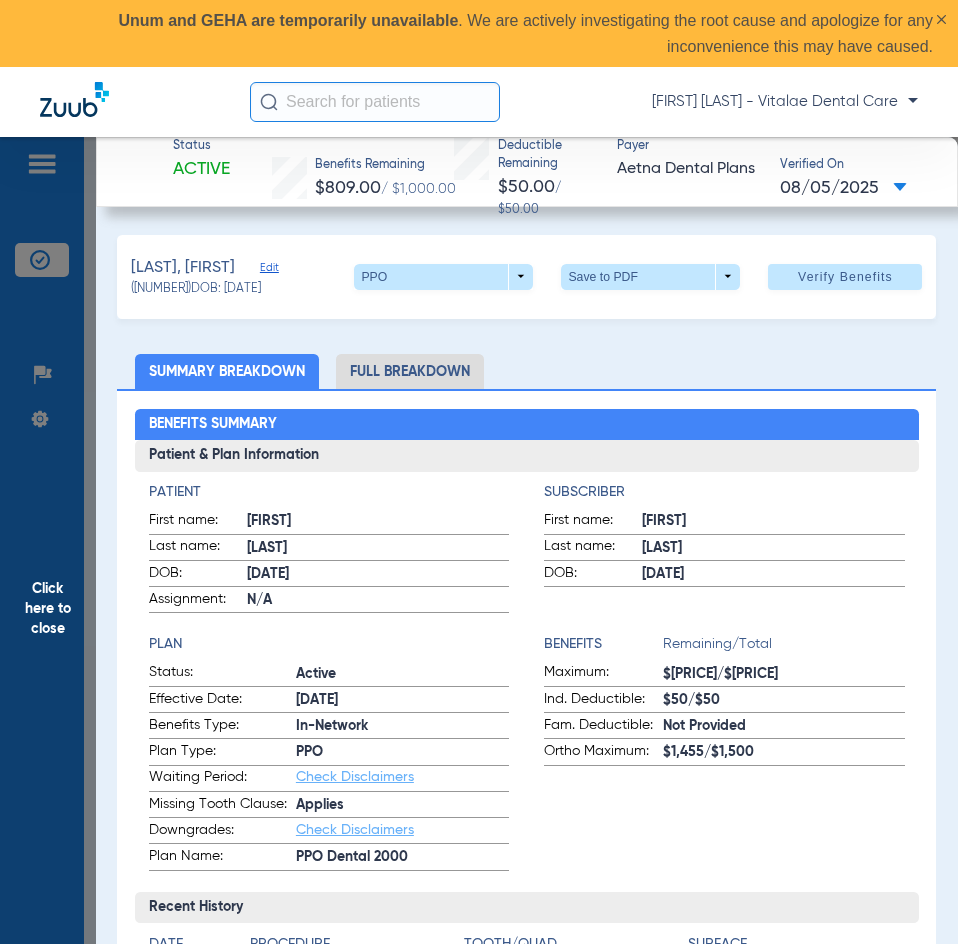 click on "Click here to close" 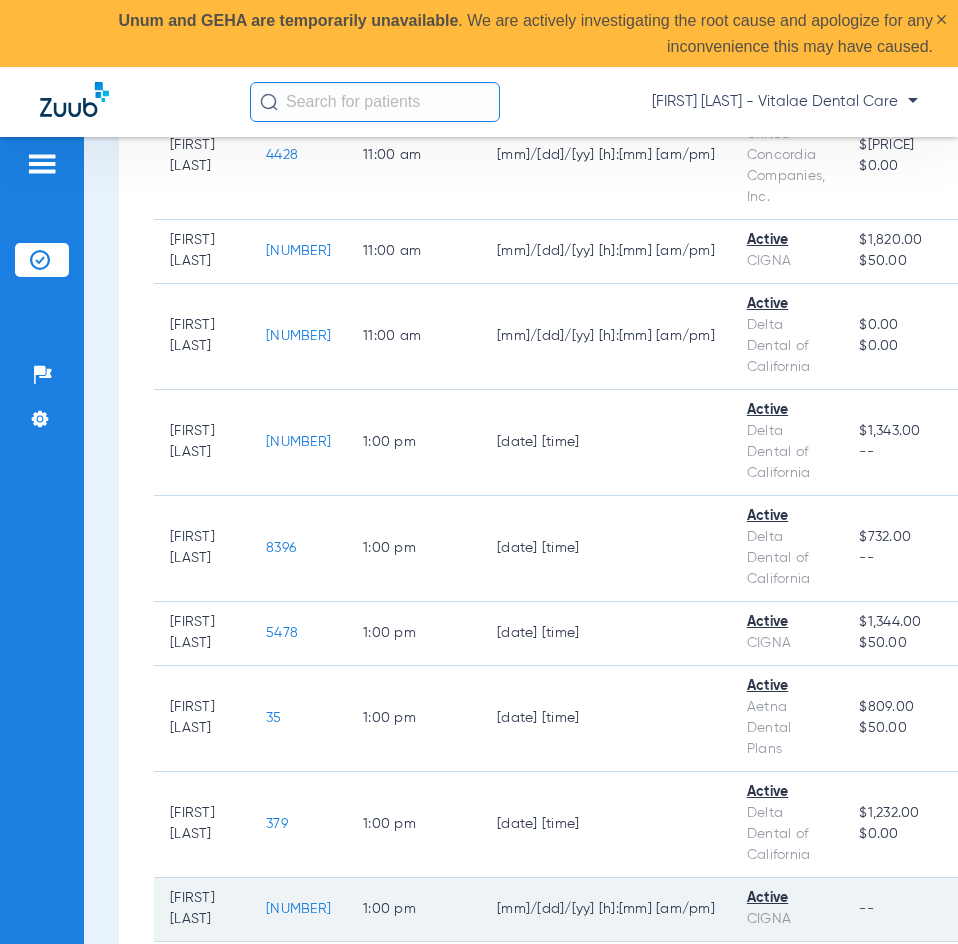 scroll, scrollTop: 2500, scrollLeft: 0, axis: vertical 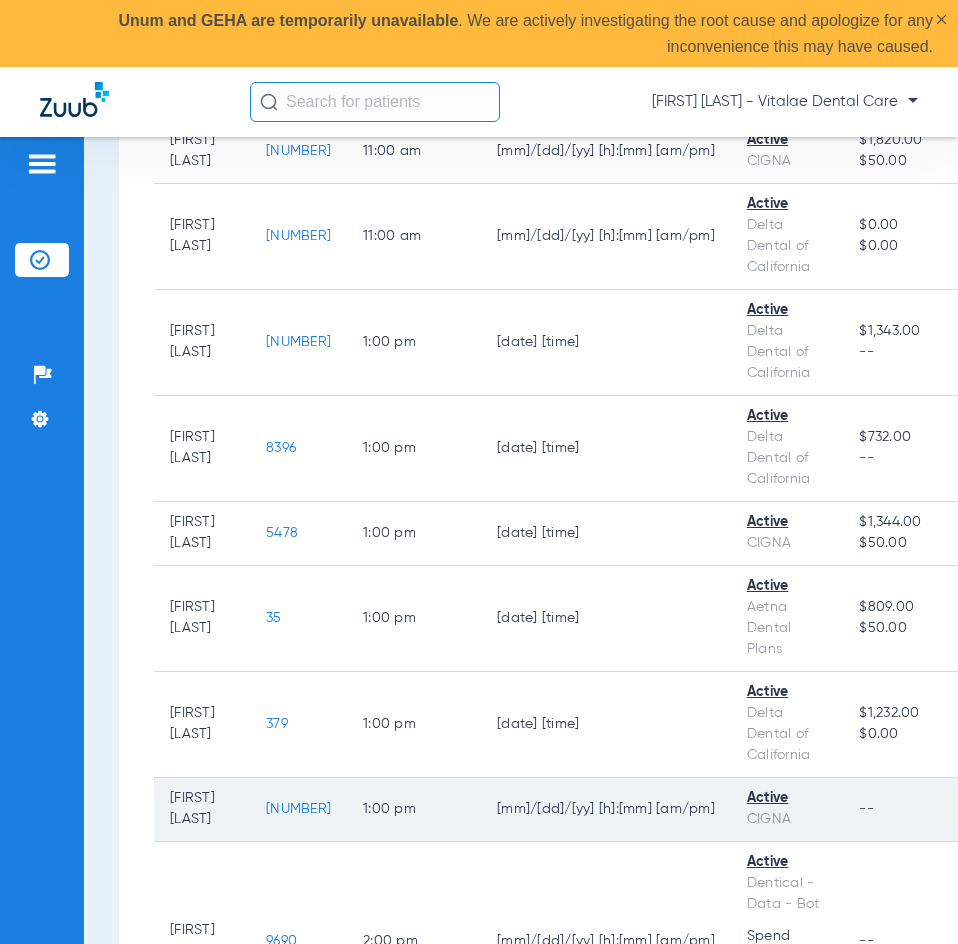 click on "[NUMBER]" 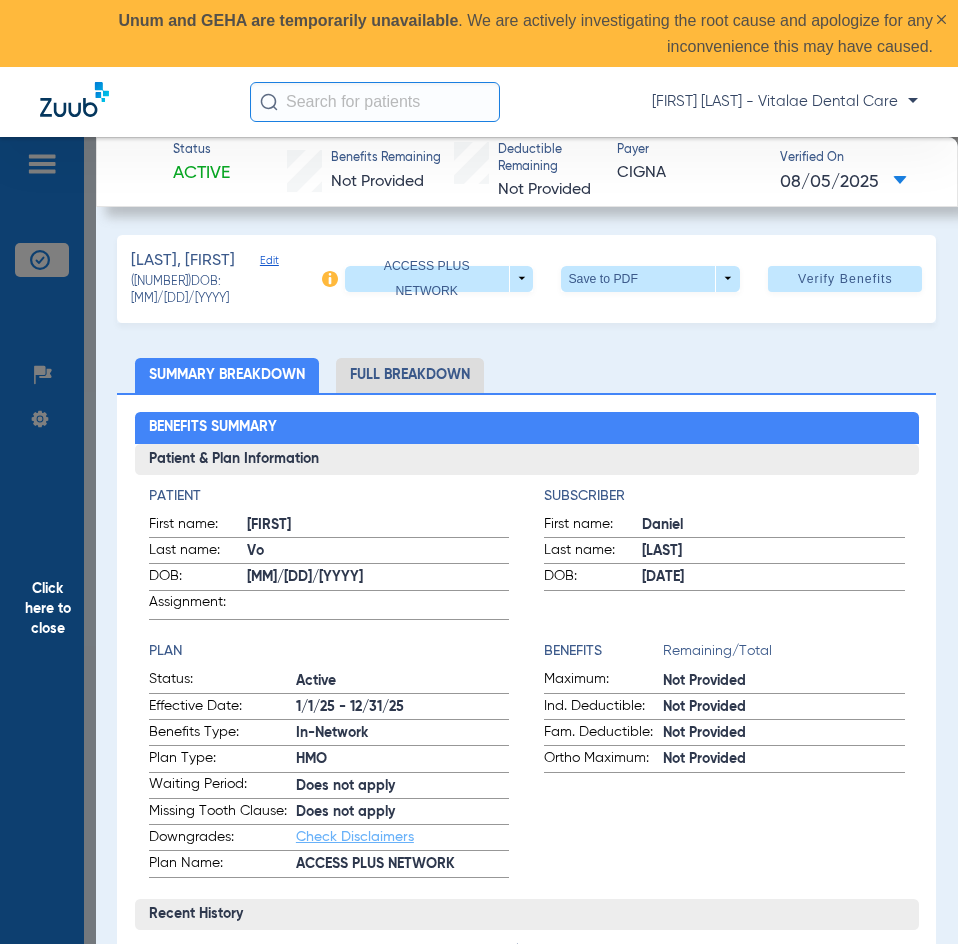 click on "Click here to close" 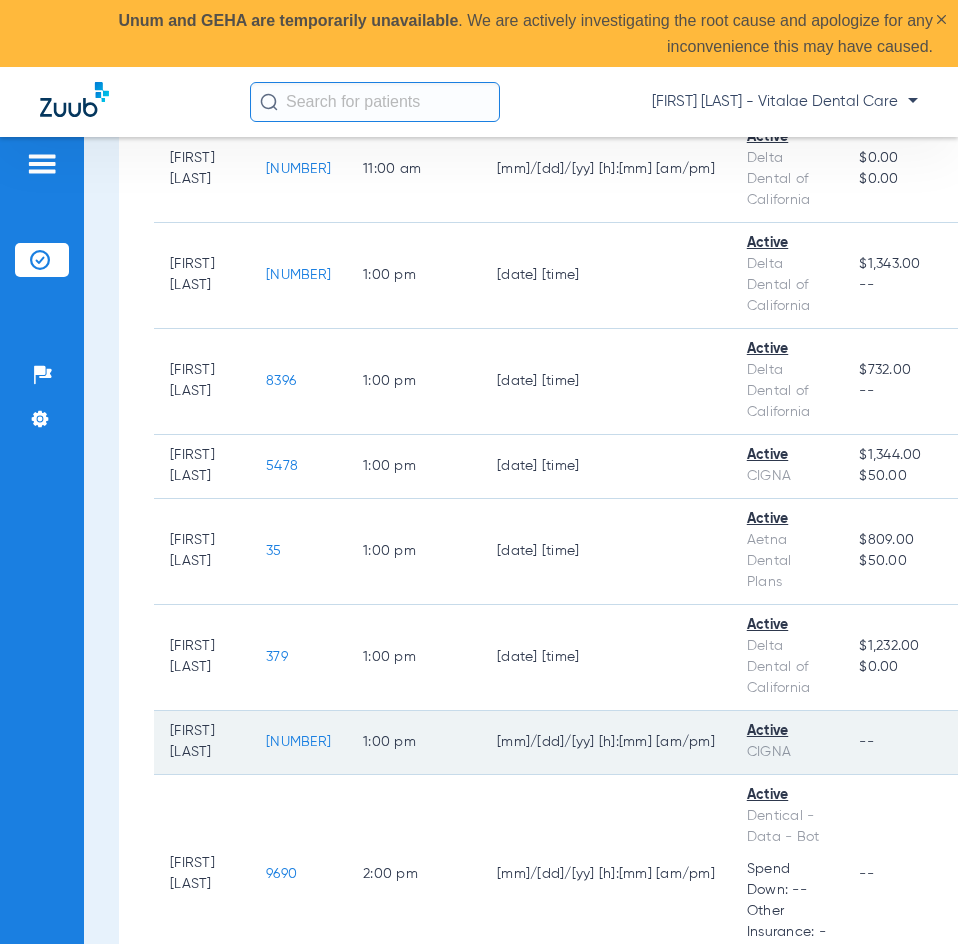 scroll, scrollTop: 2500, scrollLeft: 0, axis: vertical 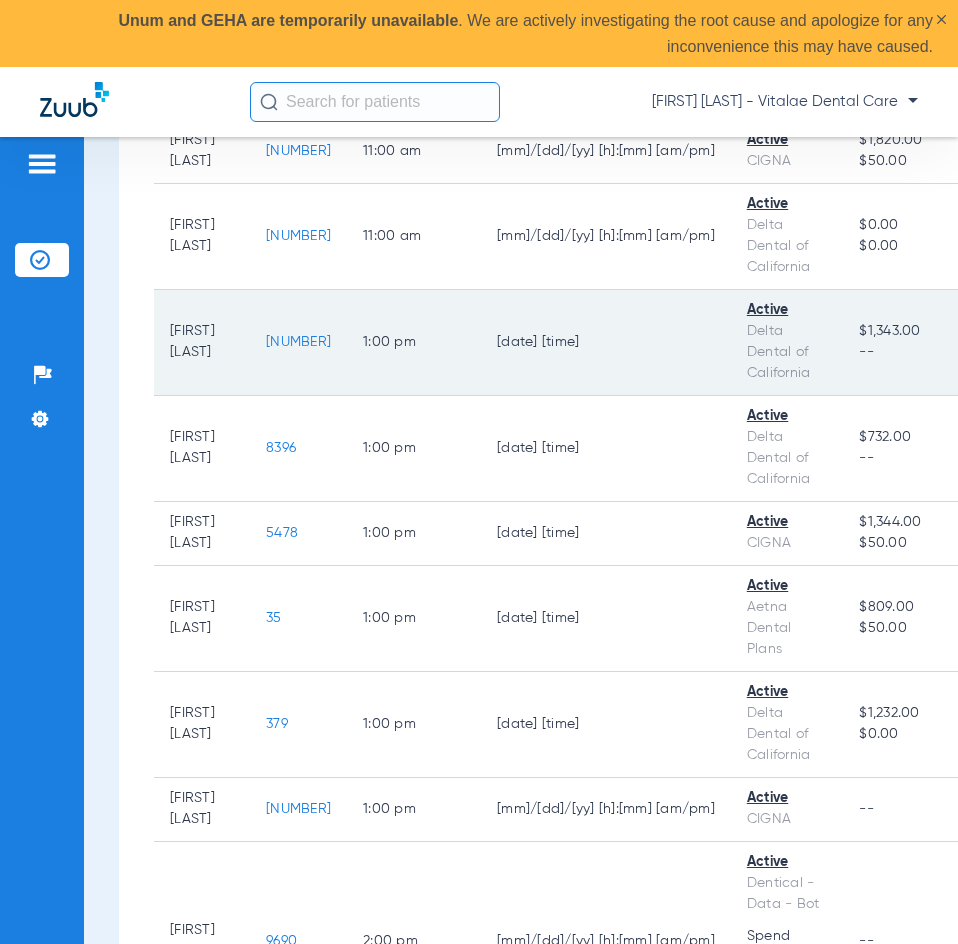 click on "[NUMBER]" 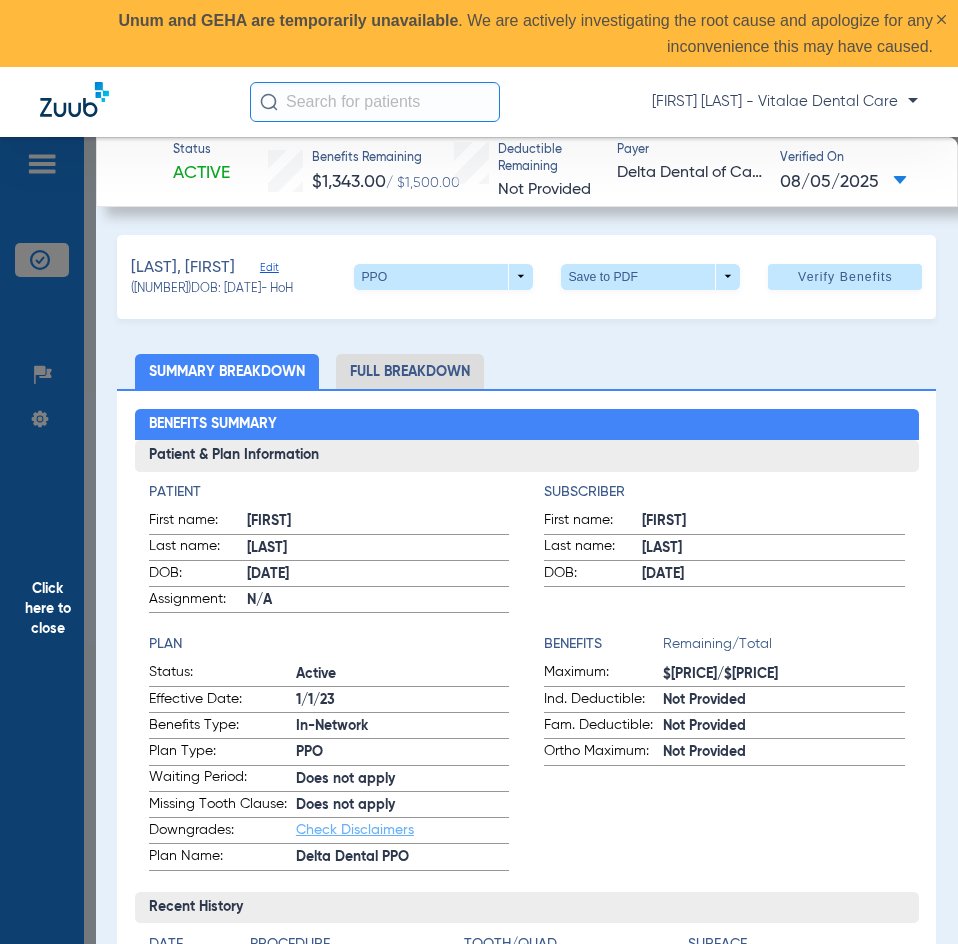click on "Click here to close" 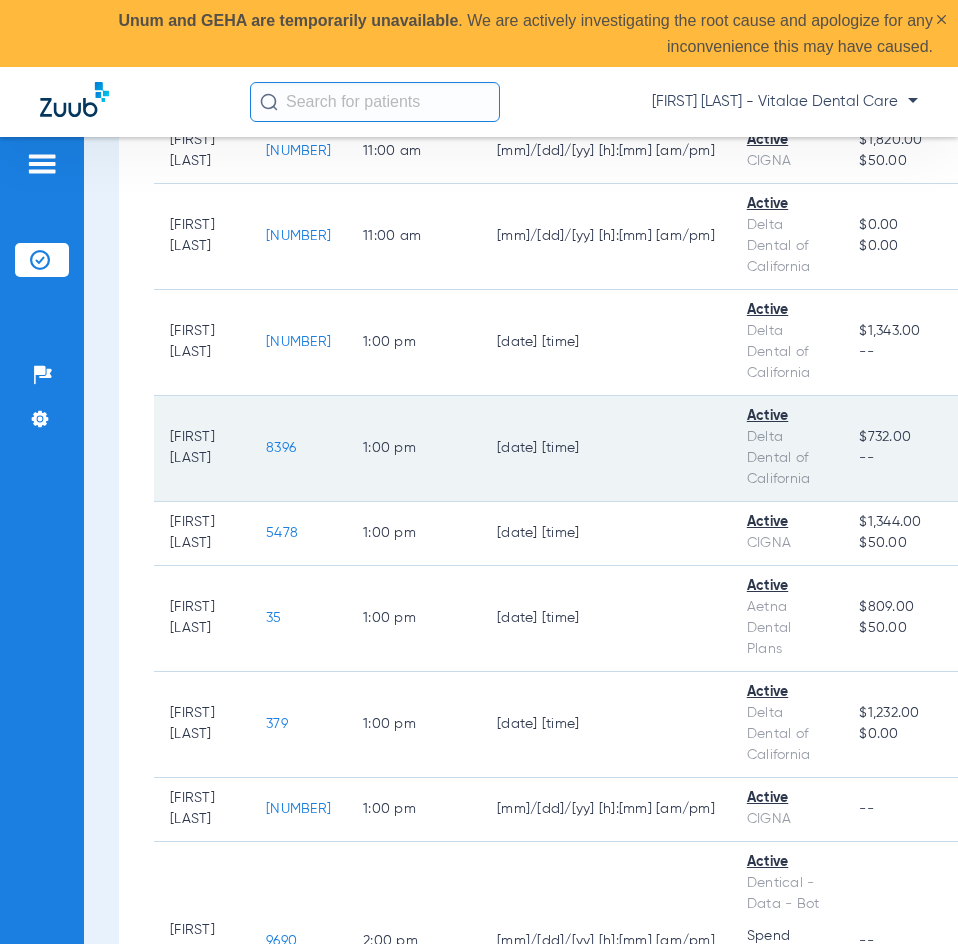click on "8396" 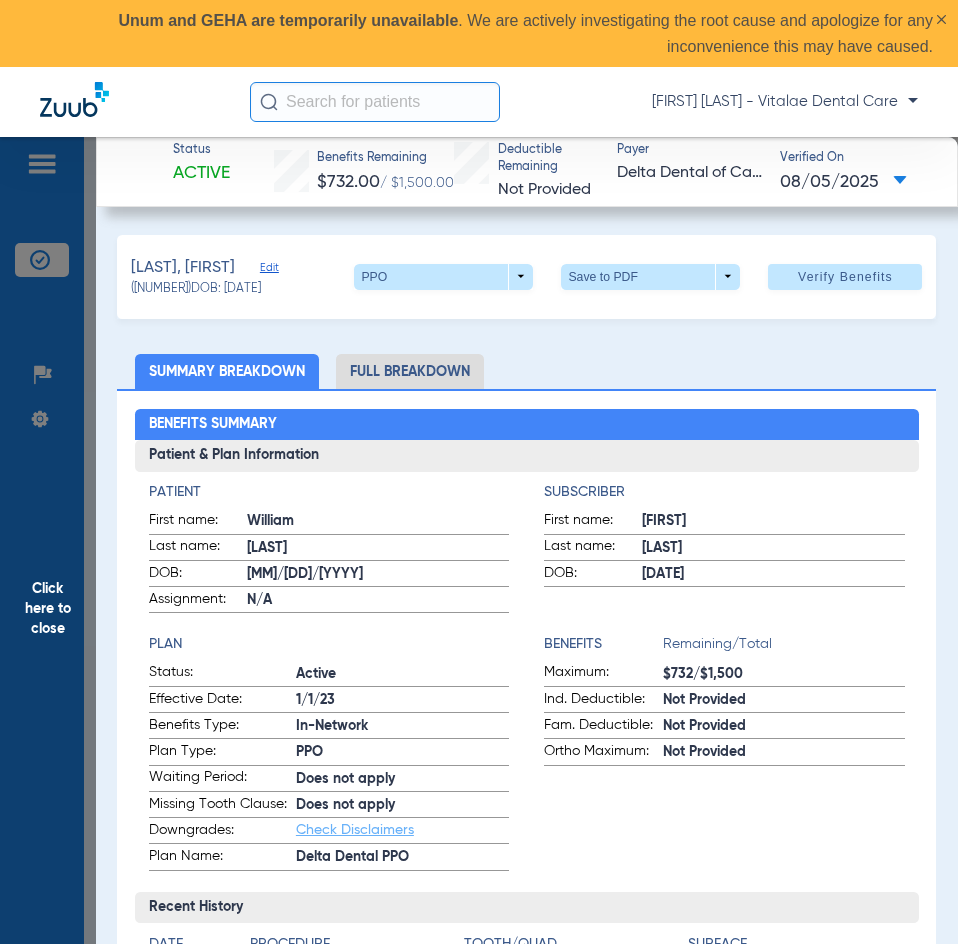 click on "Click here to close" 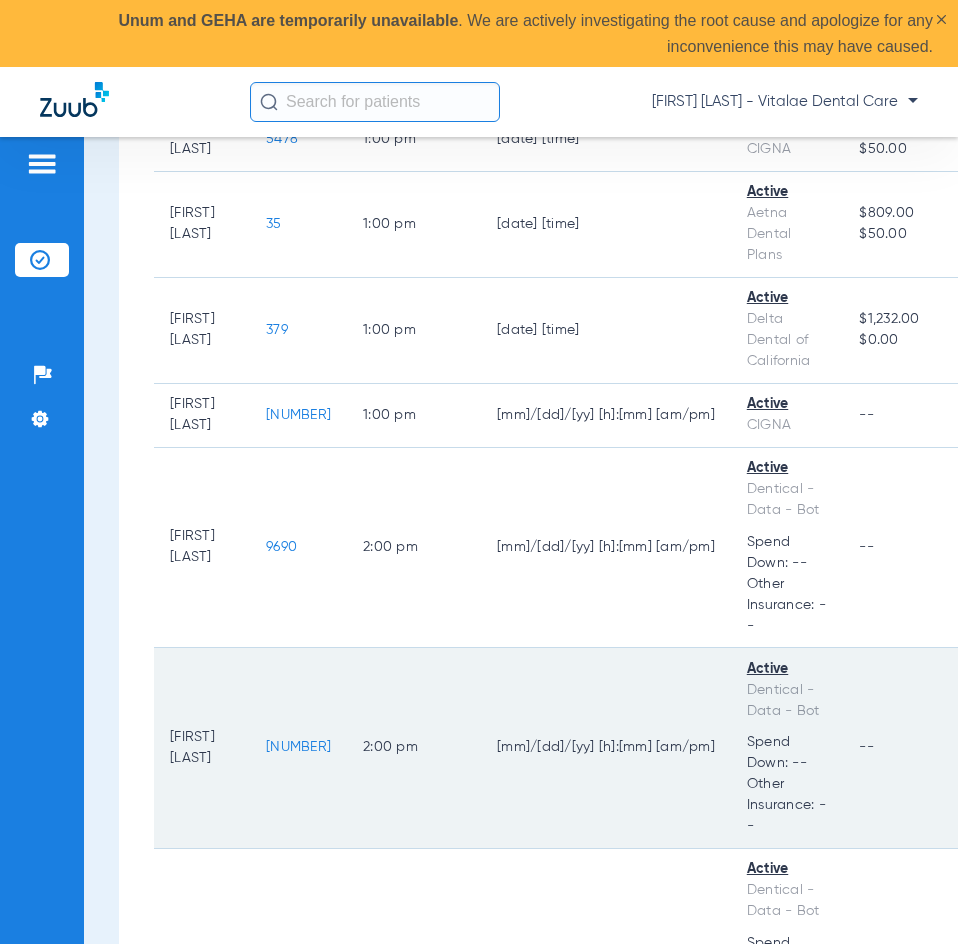 scroll, scrollTop: 3000, scrollLeft: 0, axis: vertical 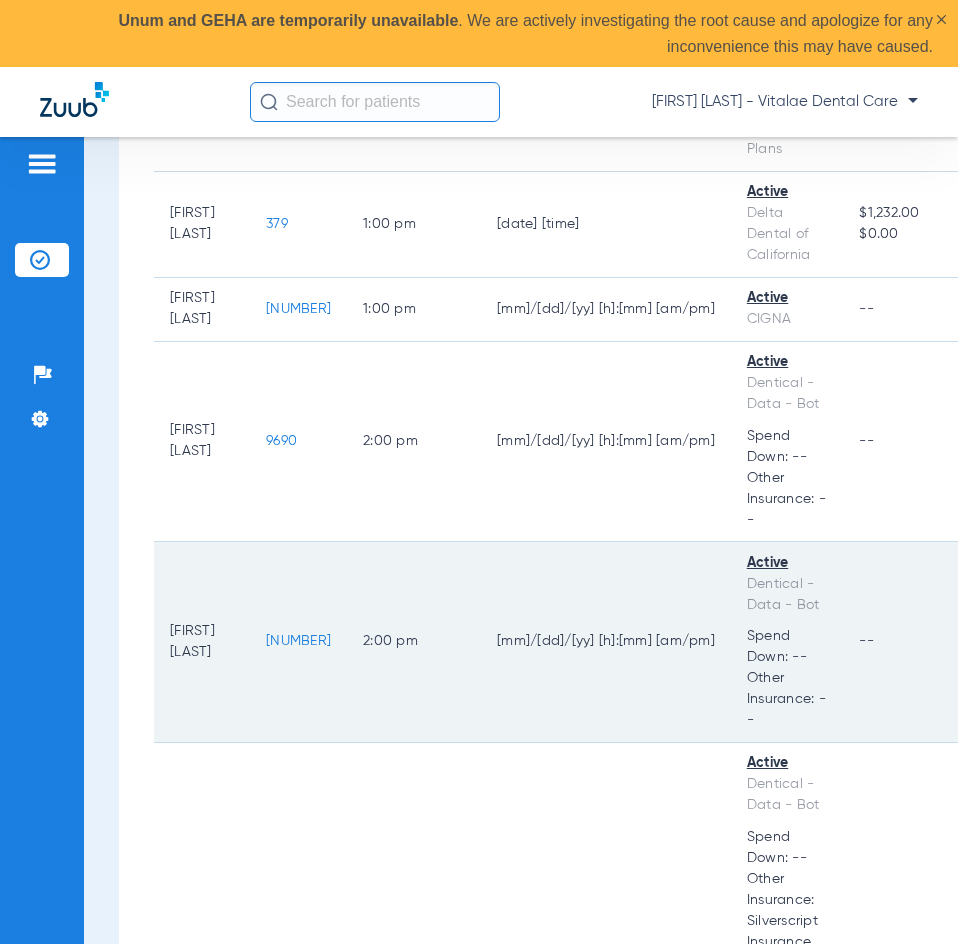 click on "[NUMBER]" 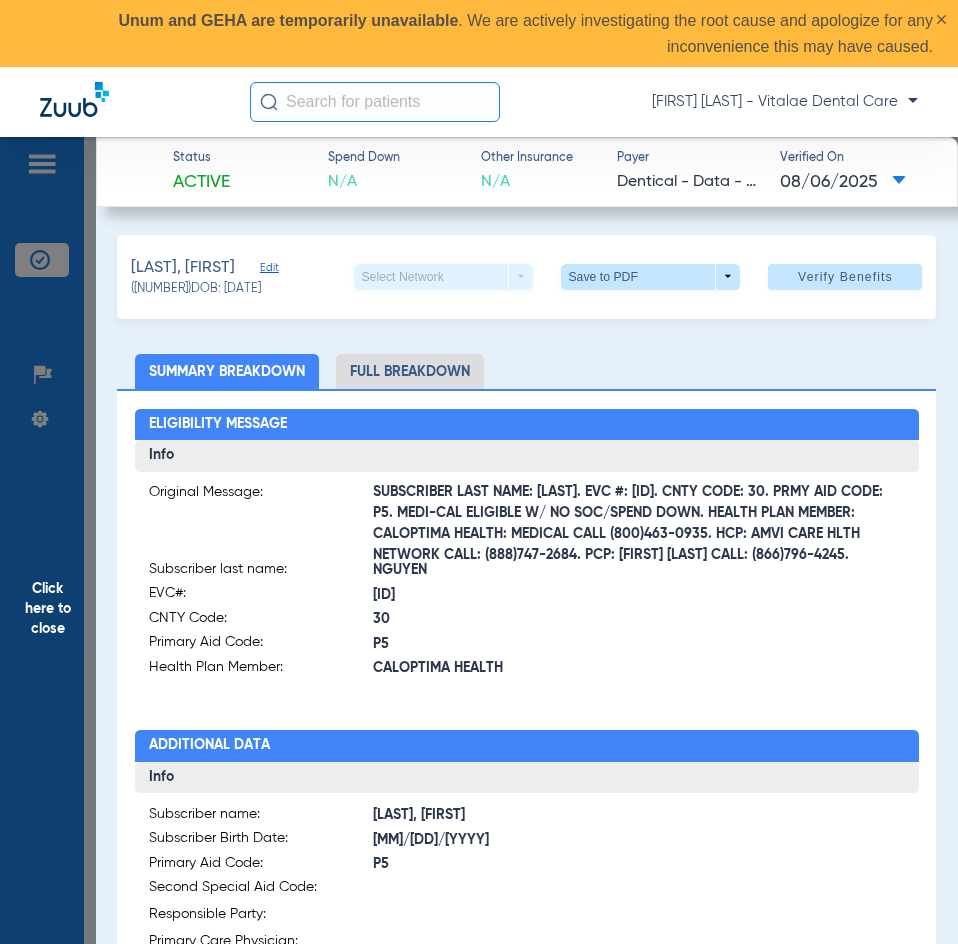 click on "Click here to close" 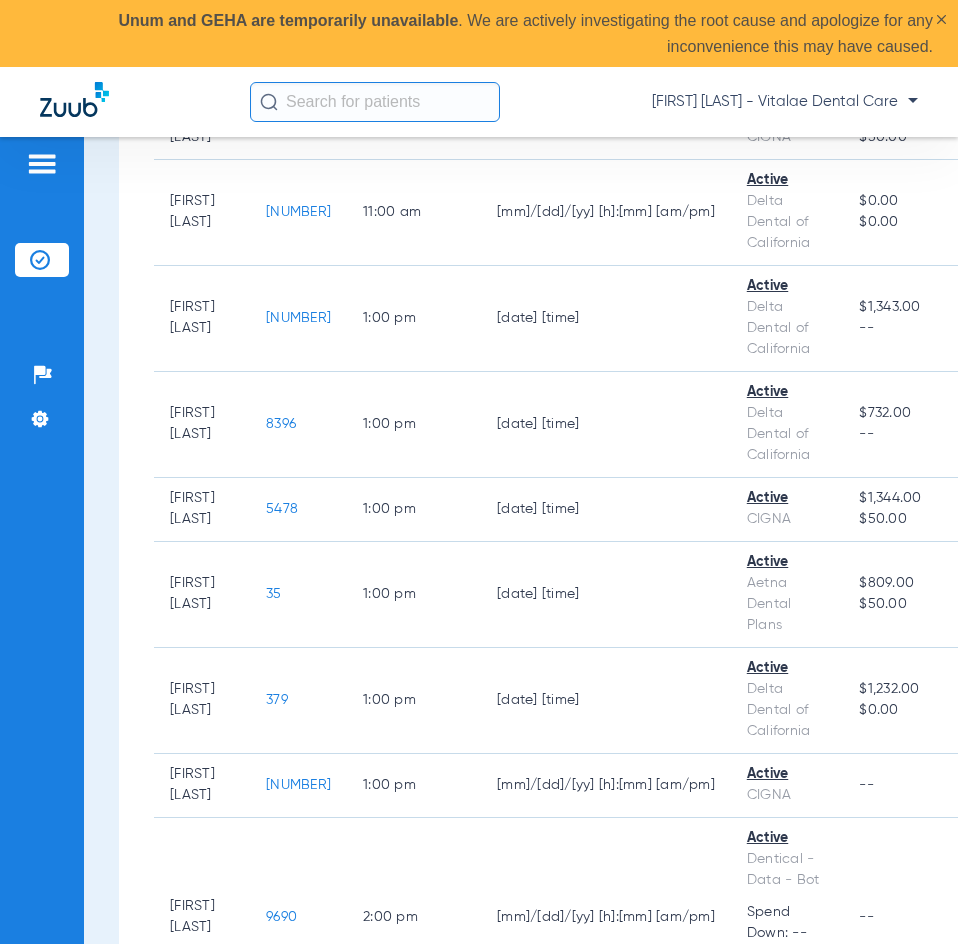 scroll, scrollTop: 2465, scrollLeft: 0, axis: vertical 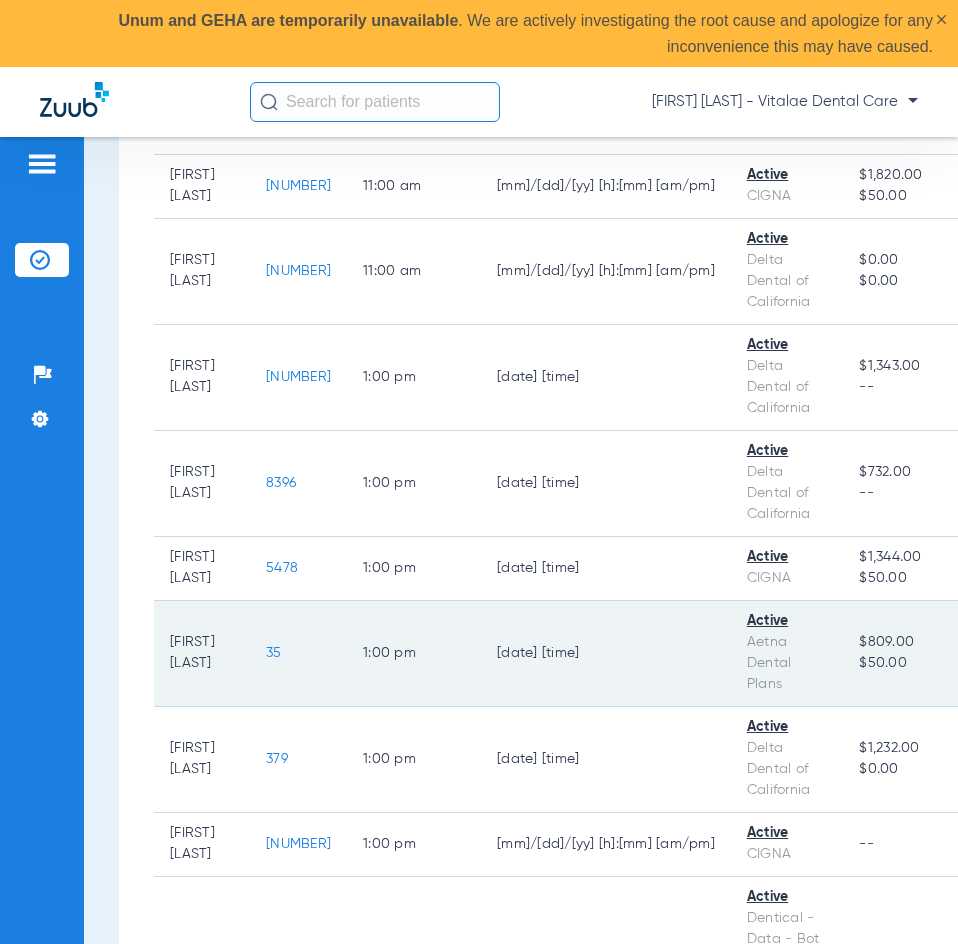 click on "35" 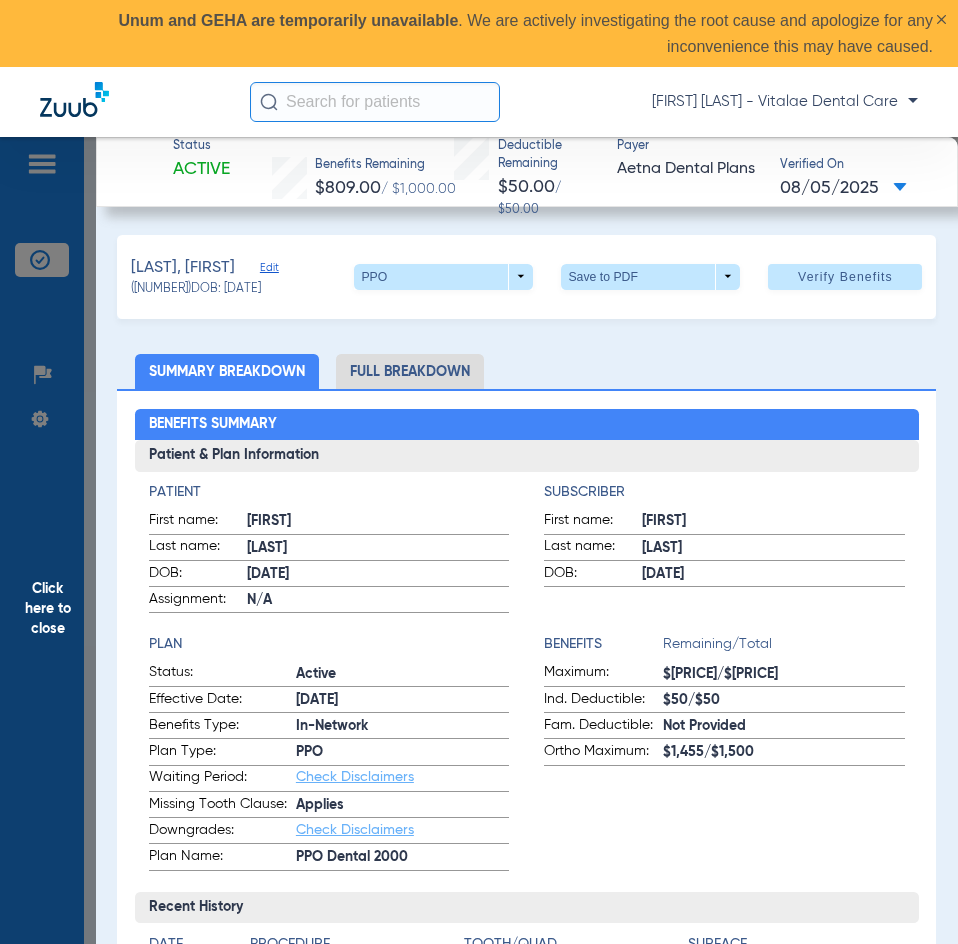 click on "Click here to close" 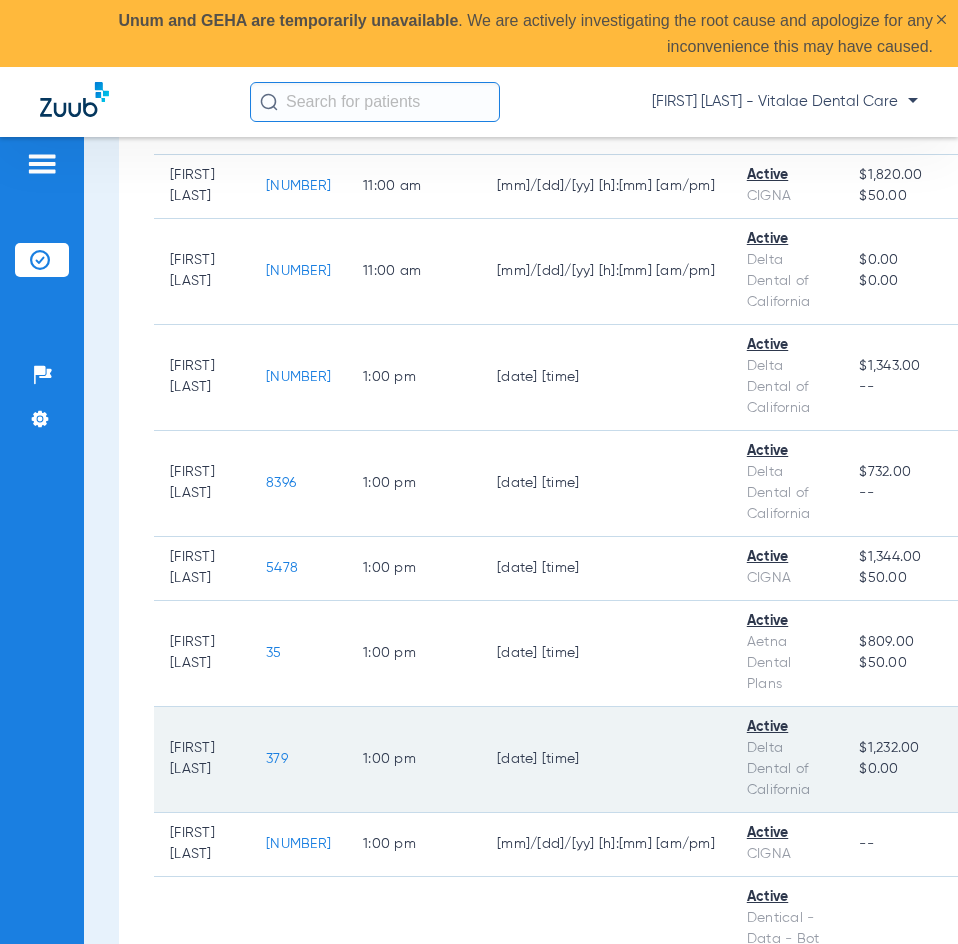 click on "379" 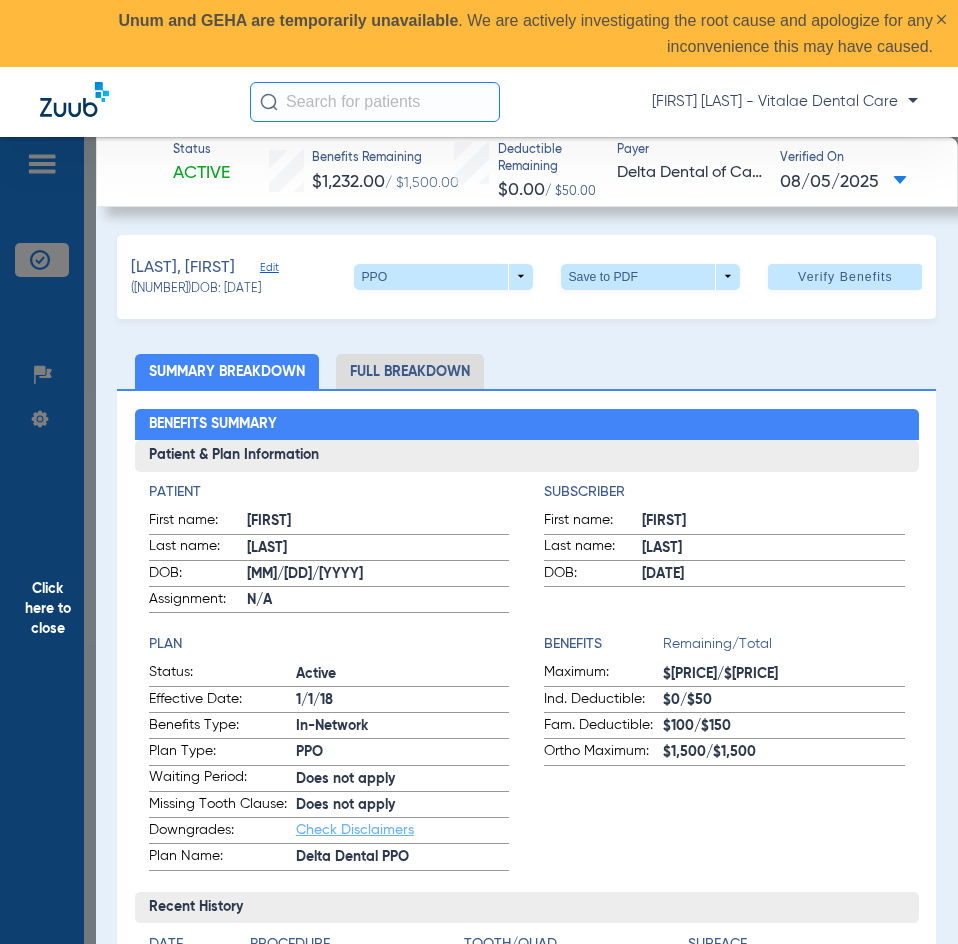 click on "Click here to close" 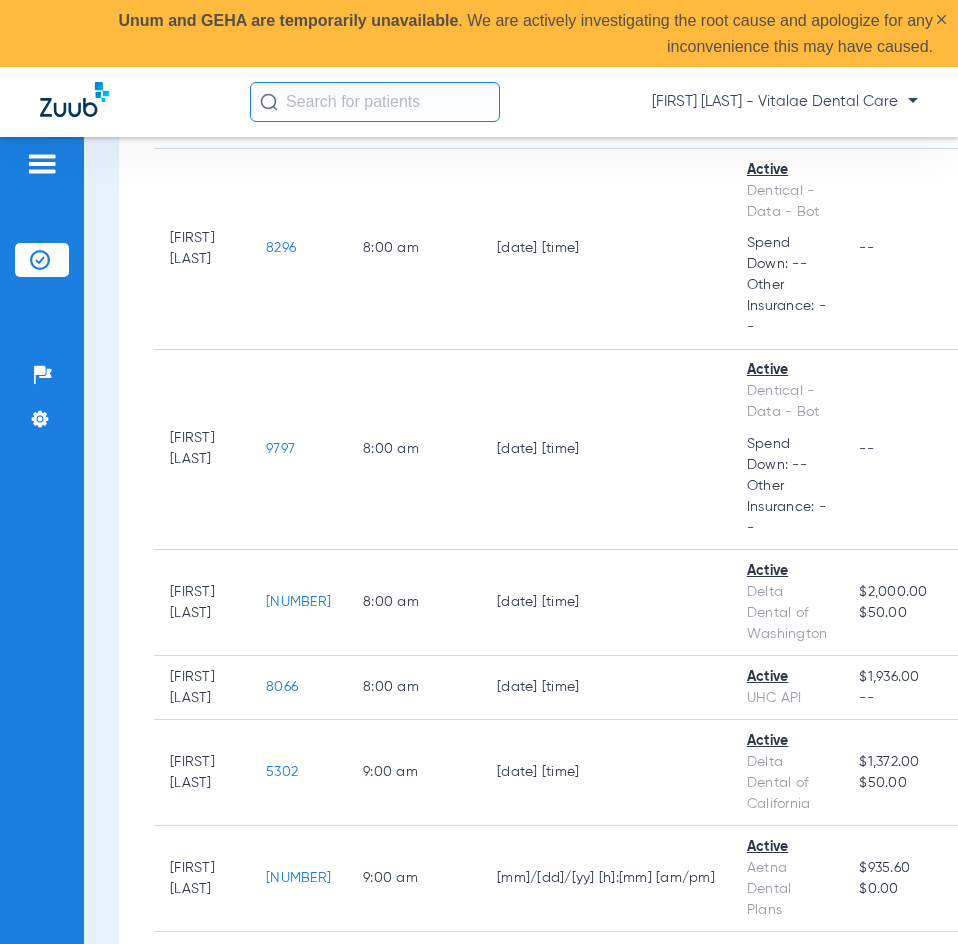 scroll, scrollTop: 0, scrollLeft: 0, axis: both 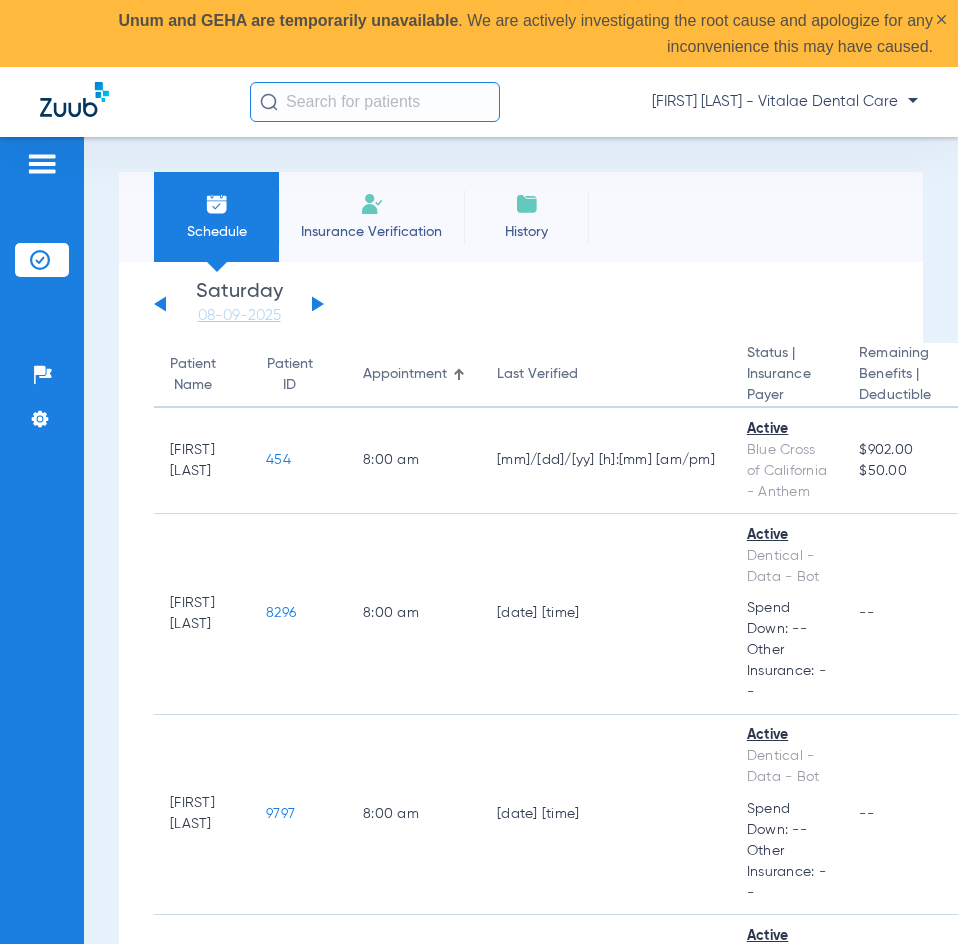 click 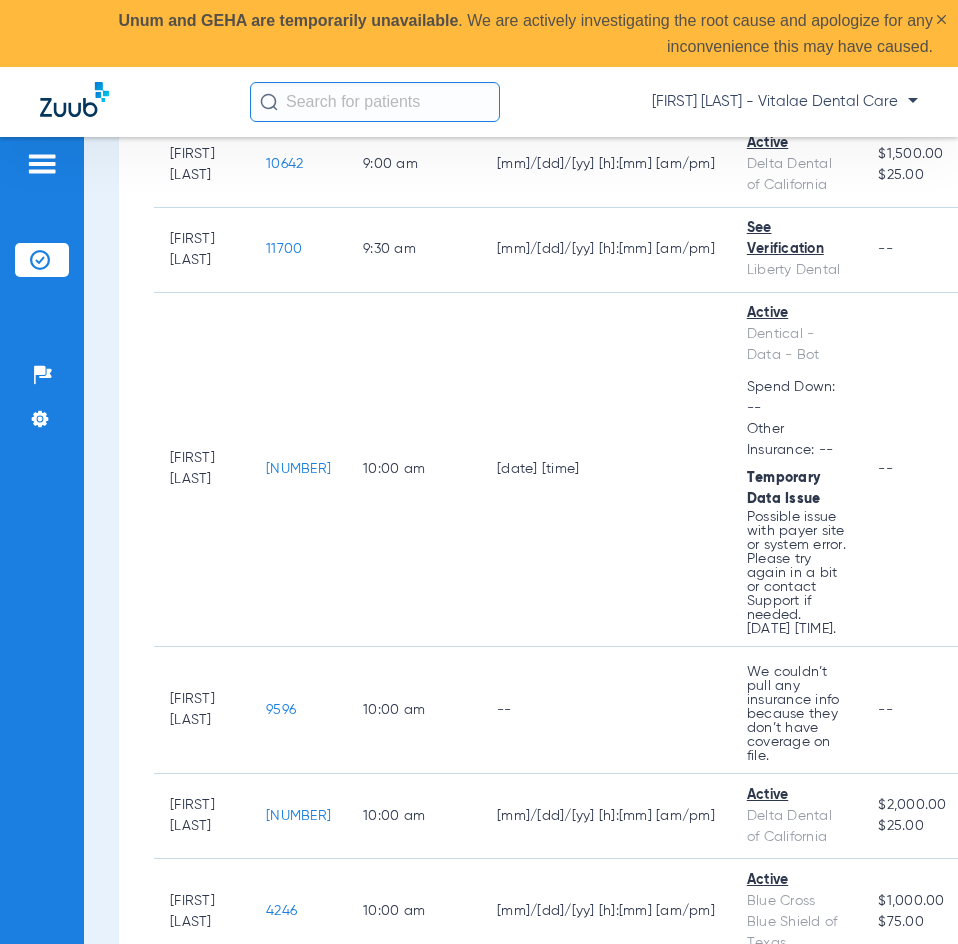 scroll, scrollTop: 700, scrollLeft: 0, axis: vertical 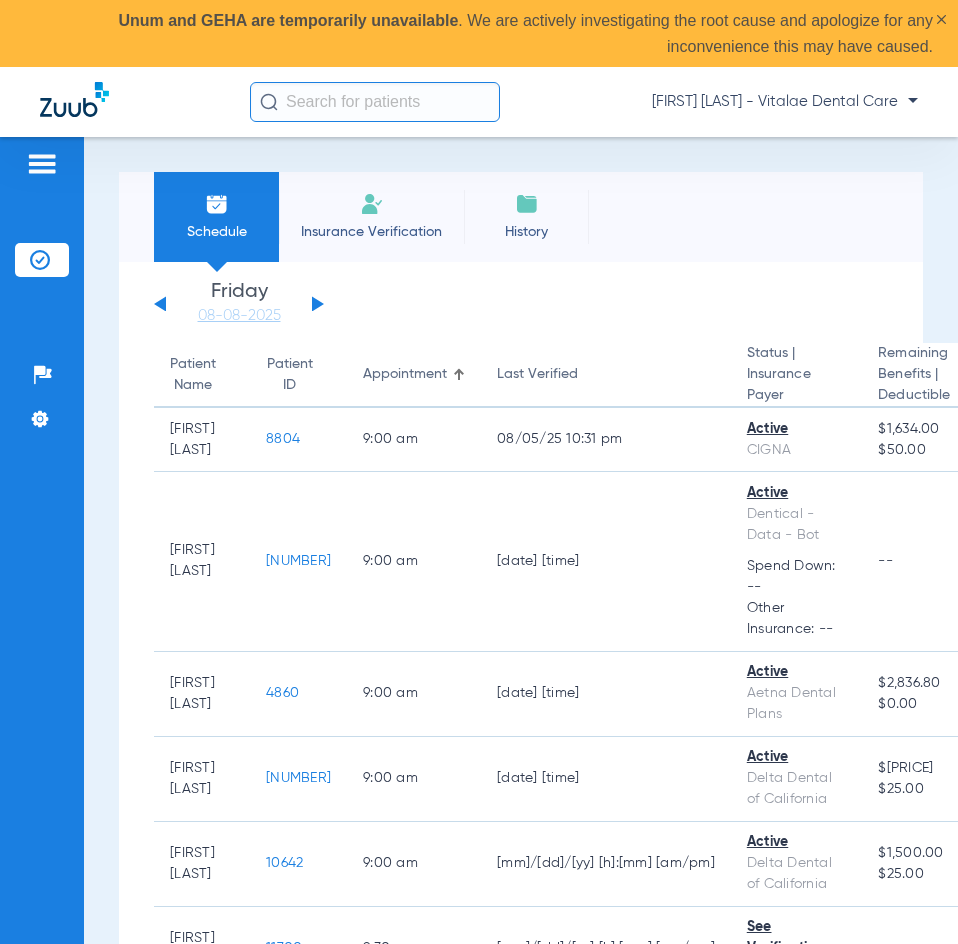 click on "Monday   06-02-2025   Tuesday   06-03-2025   Wednesday   06-04-2025   Thursday   06-05-2025   Friday   06-06-2025   Saturday   06-07-2025   Sunday   06-08-2025   Monday   06-09-2025   Tuesday   06-10-2025   Wednesday   06-11-2025   Thursday   06-12-2025   Friday   06-13-2025   Saturday   06-14-2025   Sunday   06-15-2025   Monday   06-16-2025   Tuesday   06-17-2025   Wednesday   06-18-2025   Thursday   06-19-2025   Friday   06-20-2025   Saturday   06-21-2025   Sunday   06-22-2025   Monday   06-23-2025   Tuesday   06-24-2025   Wednesday   06-25-2025   Thursday   06-26-2025   Friday   06-27-2025   Saturday   06-28-2025   Sunday   06-29-2025   Monday   06-30-2025   Tuesday   07-01-2025   Wednesday   07-02-2025   Thursday   07-03-2025   Friday   07-04-2025   Saturday   07-05-2025   Sunday   07-06-2025   Monday   07-07-2025   Tuesday   07-08-2025   Wednesday   07-09-2025   Thursday   07-10-2025   Friday   07-11-2025   Saturday   07-12-2025   Sunday   07-13-2025   Monday   07-14-2025   Tuesday   07-15-2025   Today" 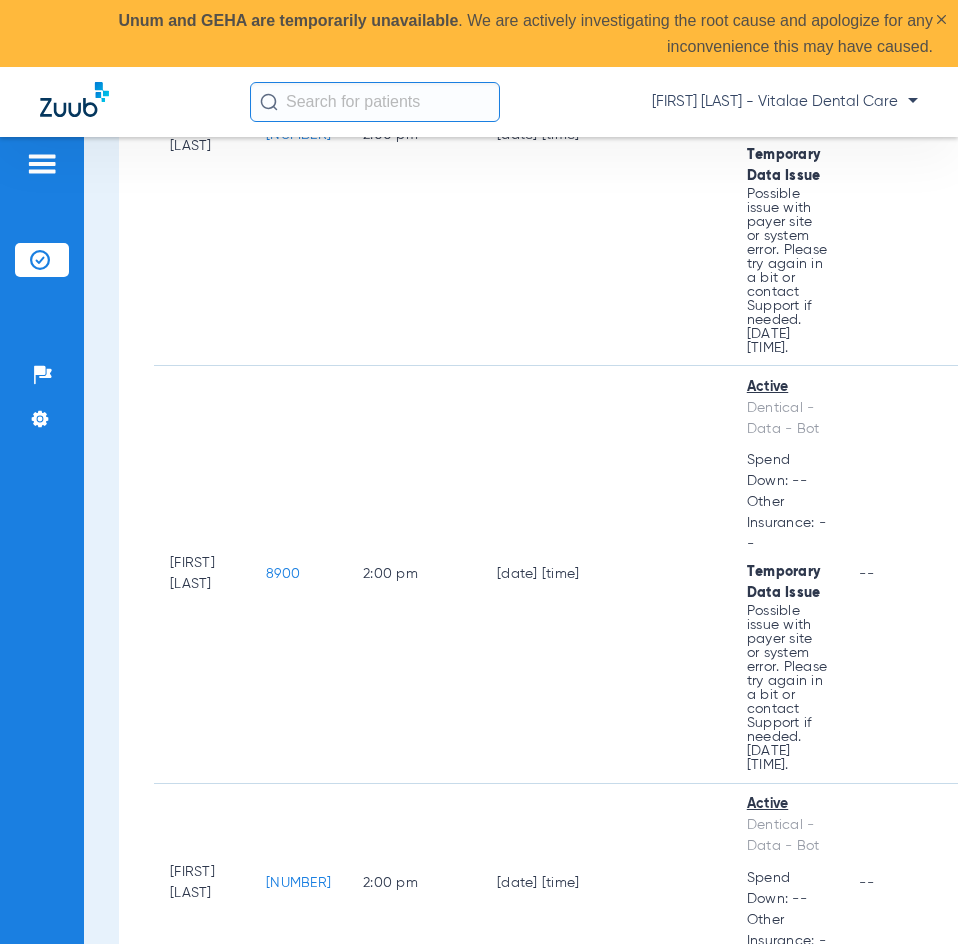 scroll, scrollTop: 4200, scrollLeft: 0, axis: vertical 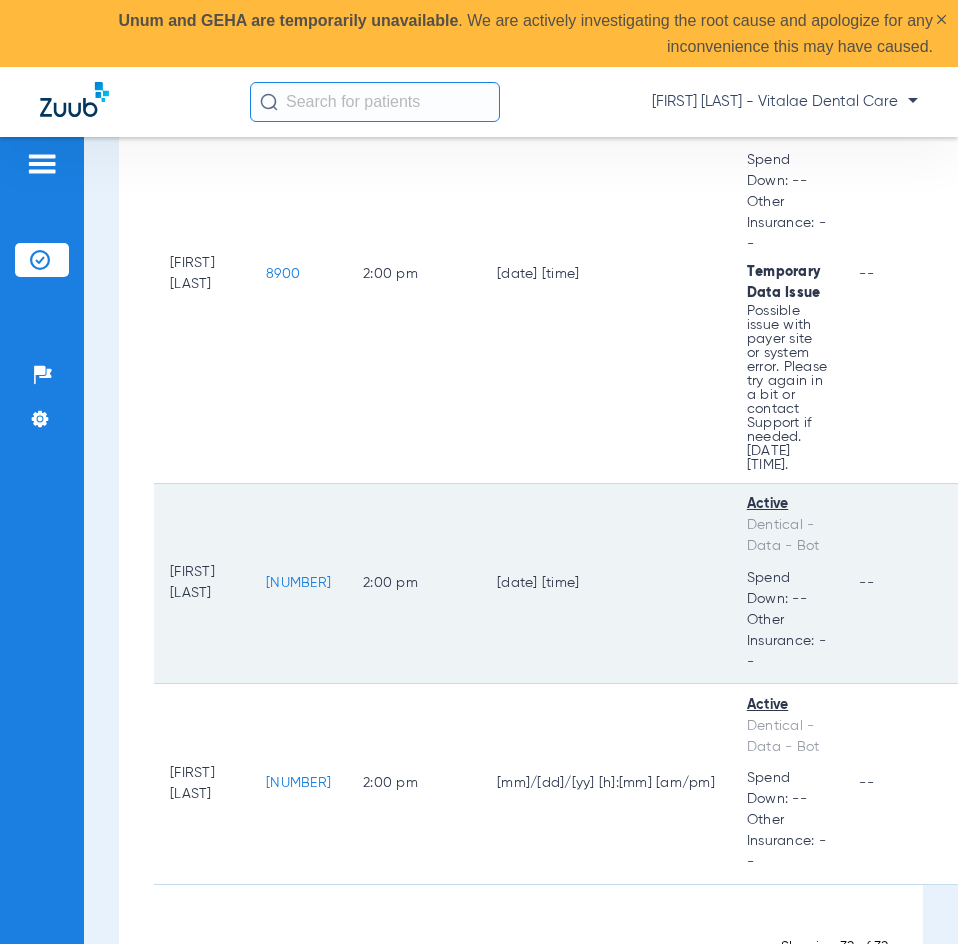click on "[NUMBER]" 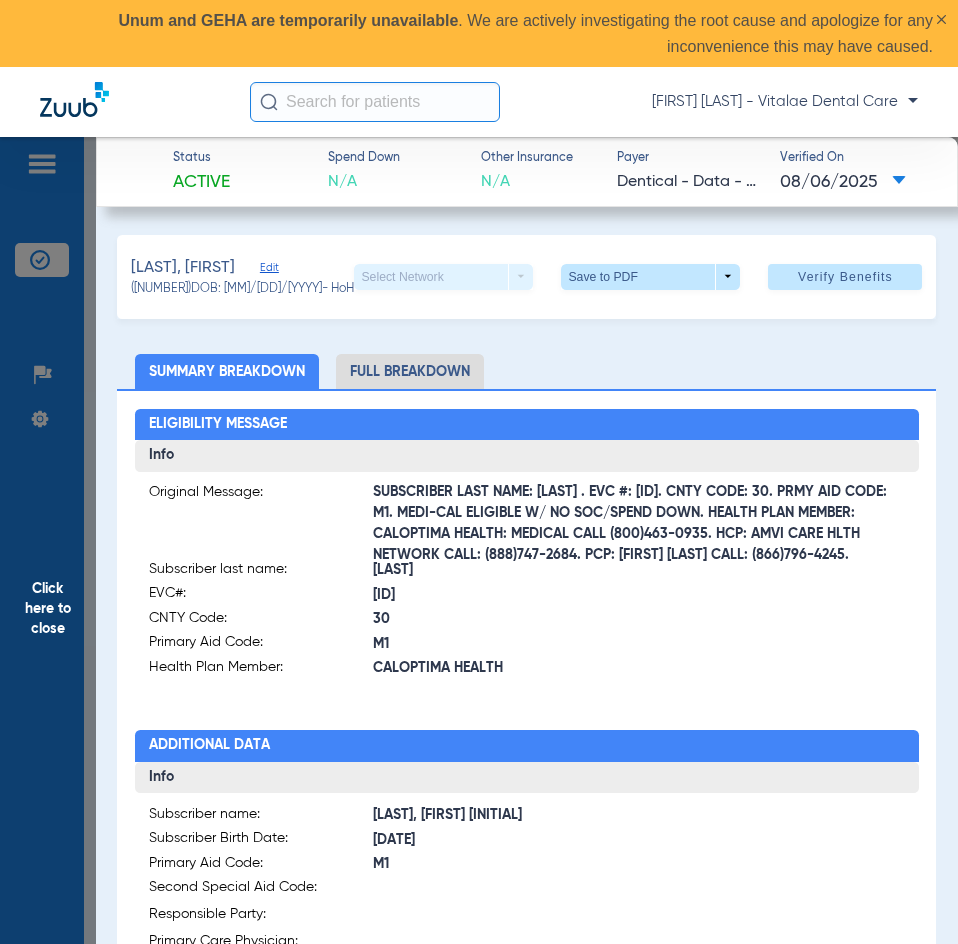 click on "Click here to close" 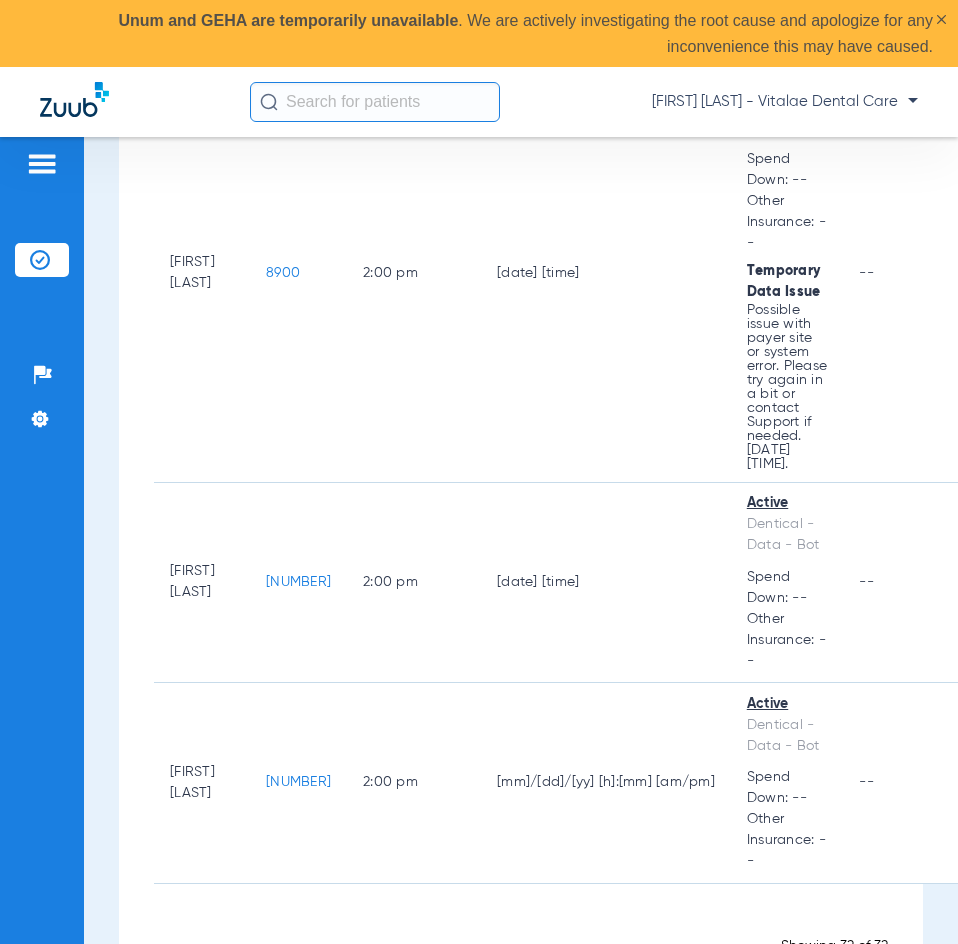 scroll, scrollTop: 4229, scrollLeft: 0, axis: vertical 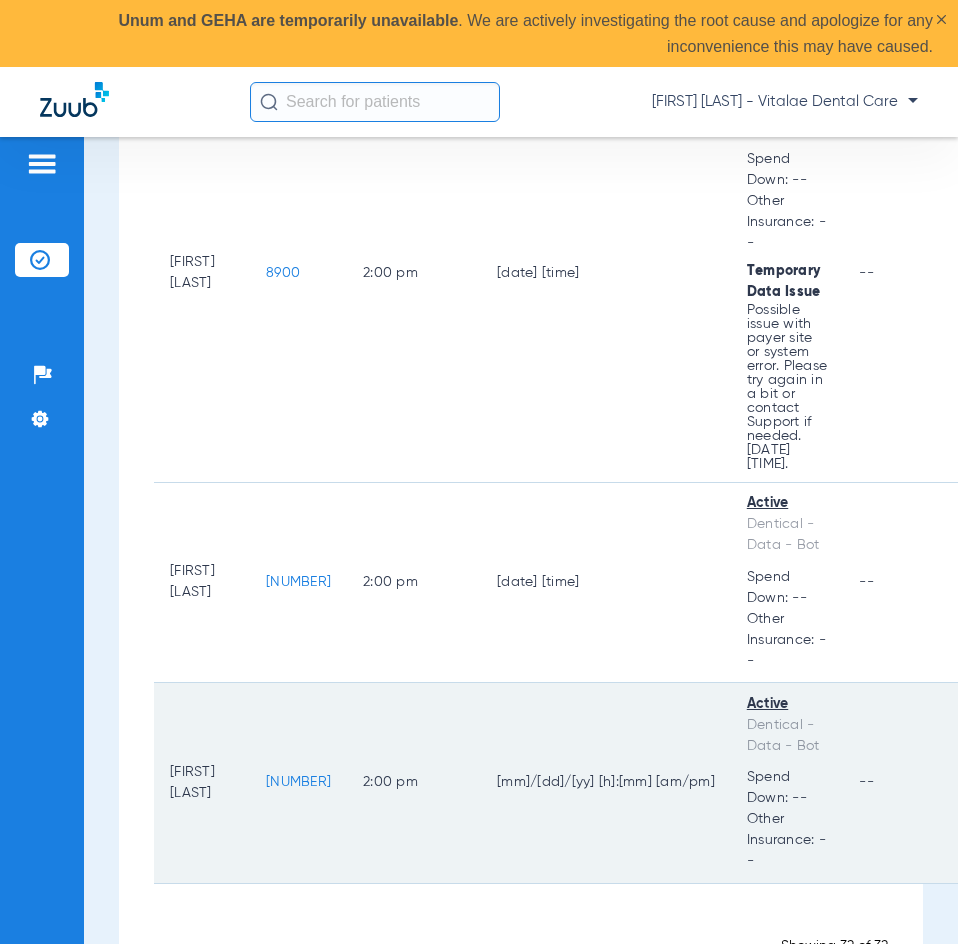 click on "[NUMBER]" 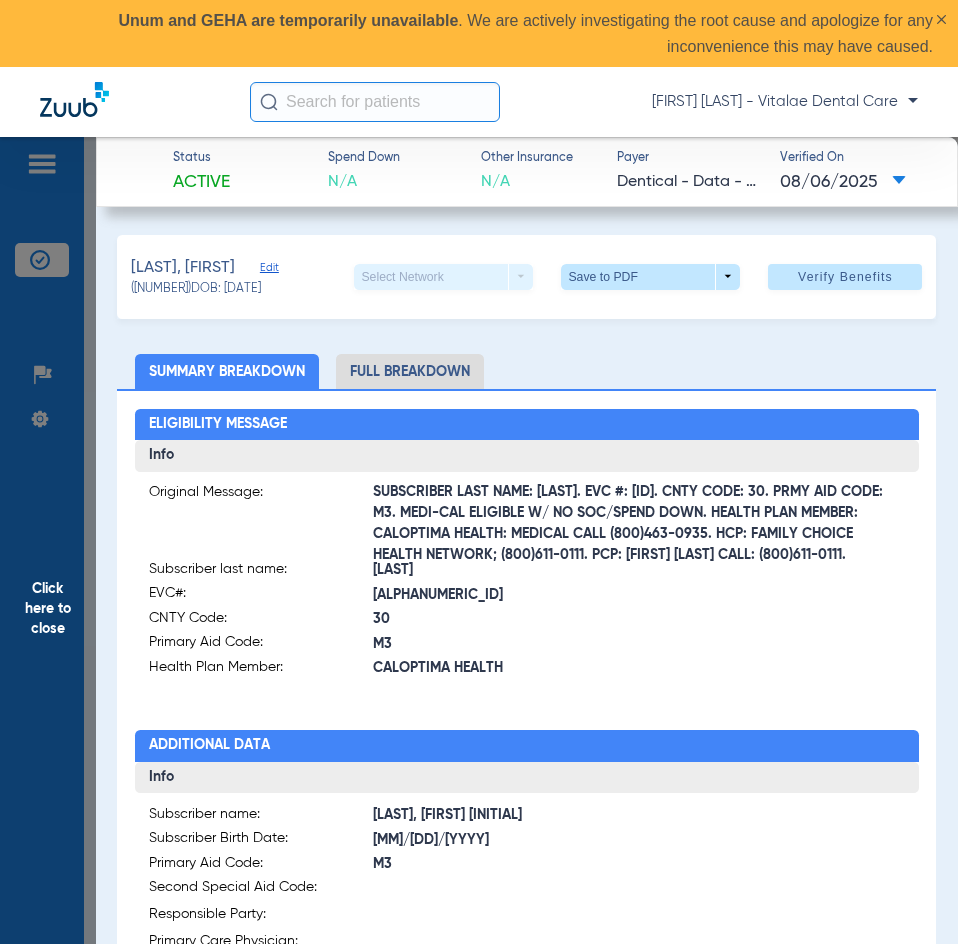 click on "Click here to close" 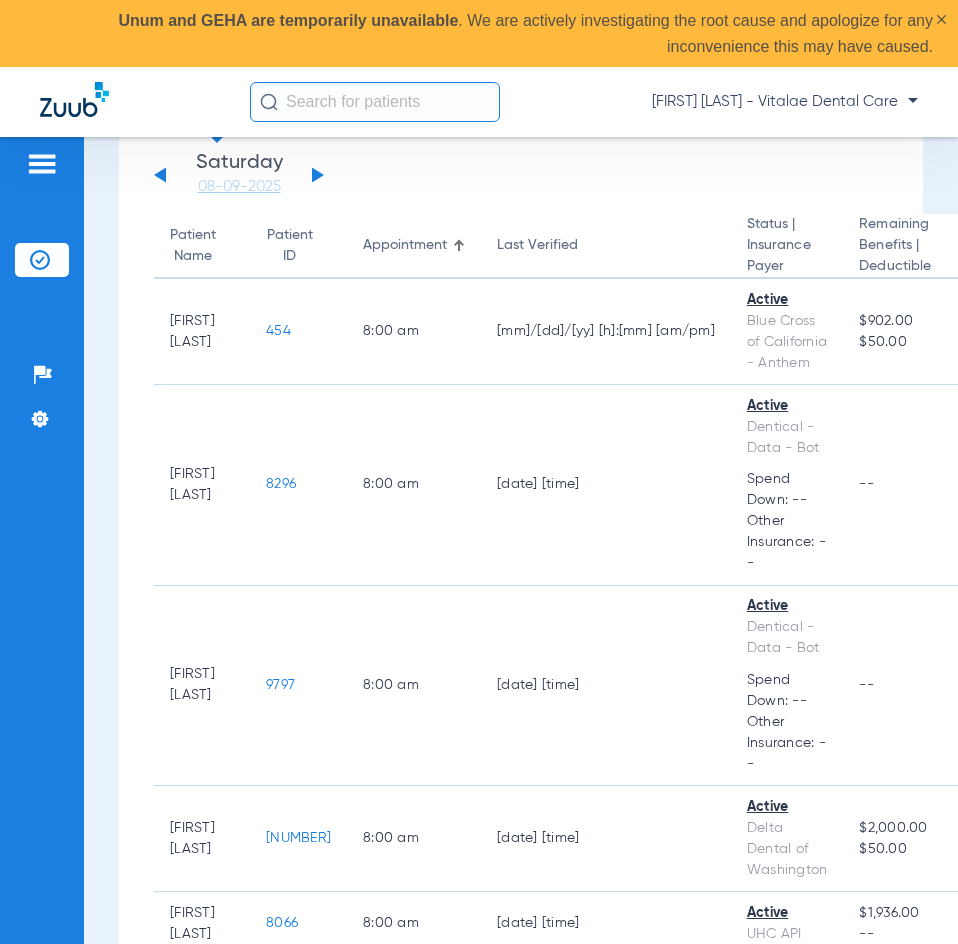 scroll, scrollTop: 0, scrollLeft: 0, axis: both 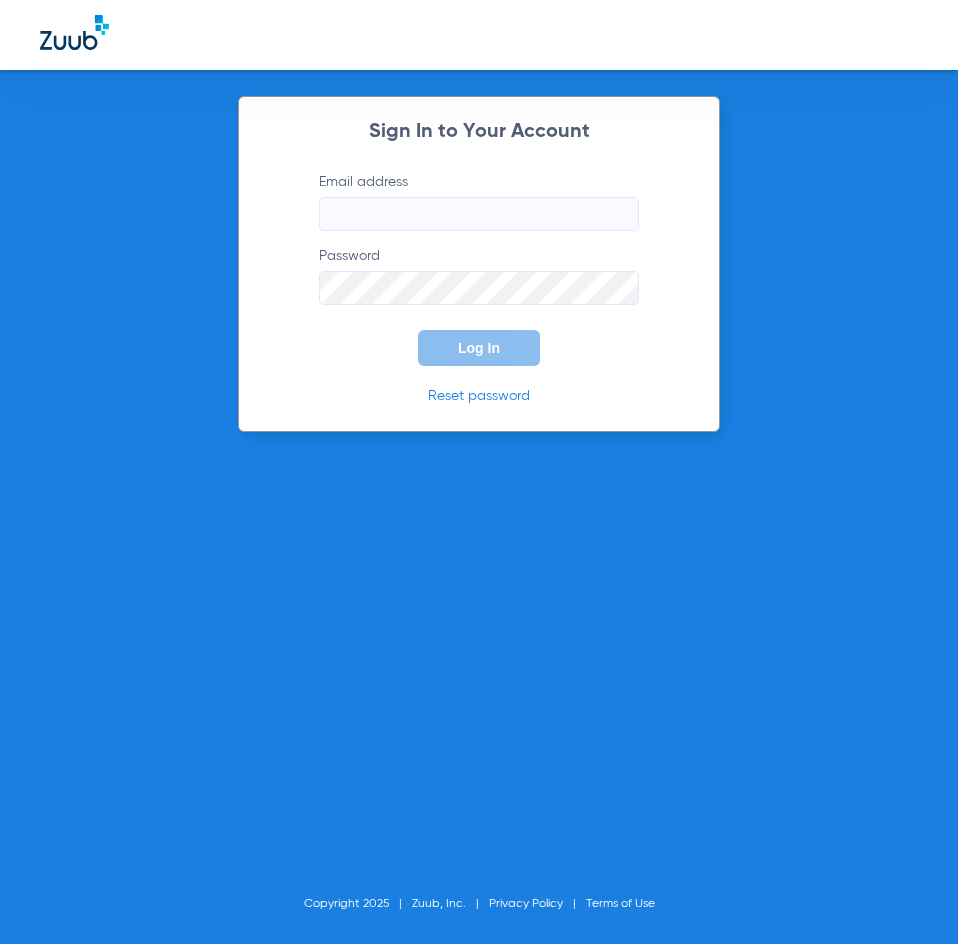 click on "Sign In to Your Account  Email address   Password  Log In Reset password Copyright 2025 Zuub, Inc. Privacy Policy Terms of Use" 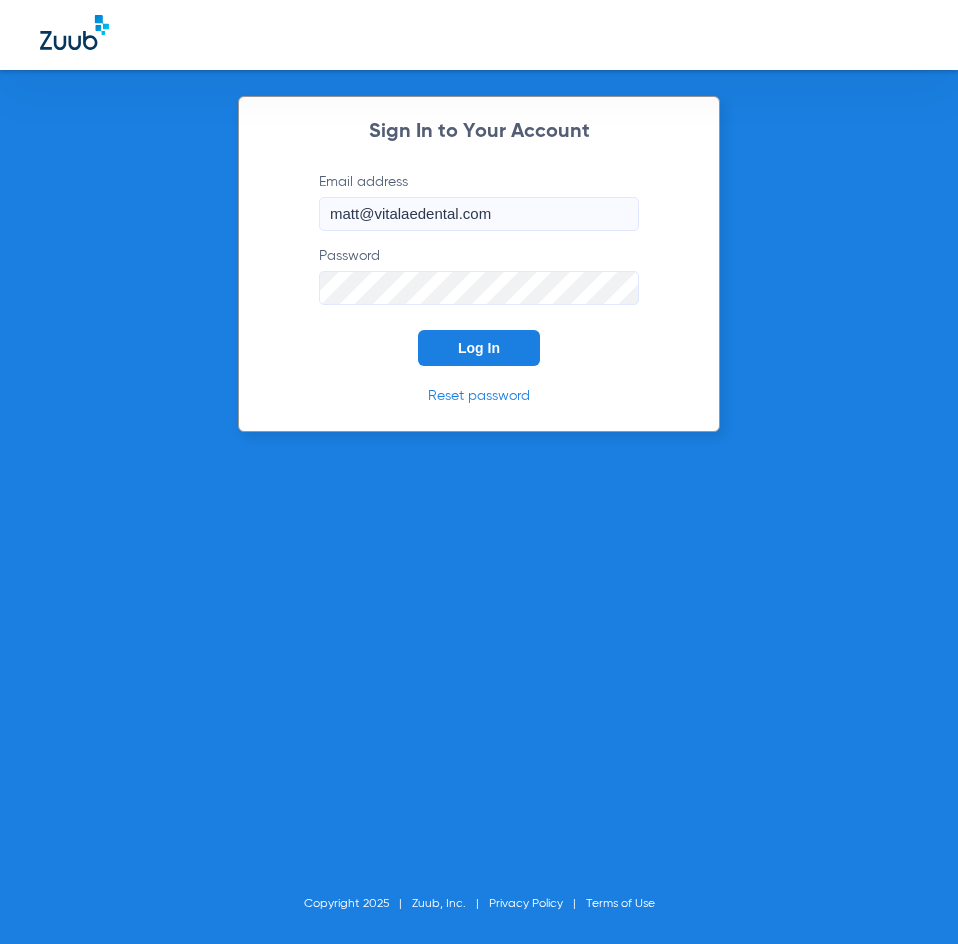 click on "Log In" 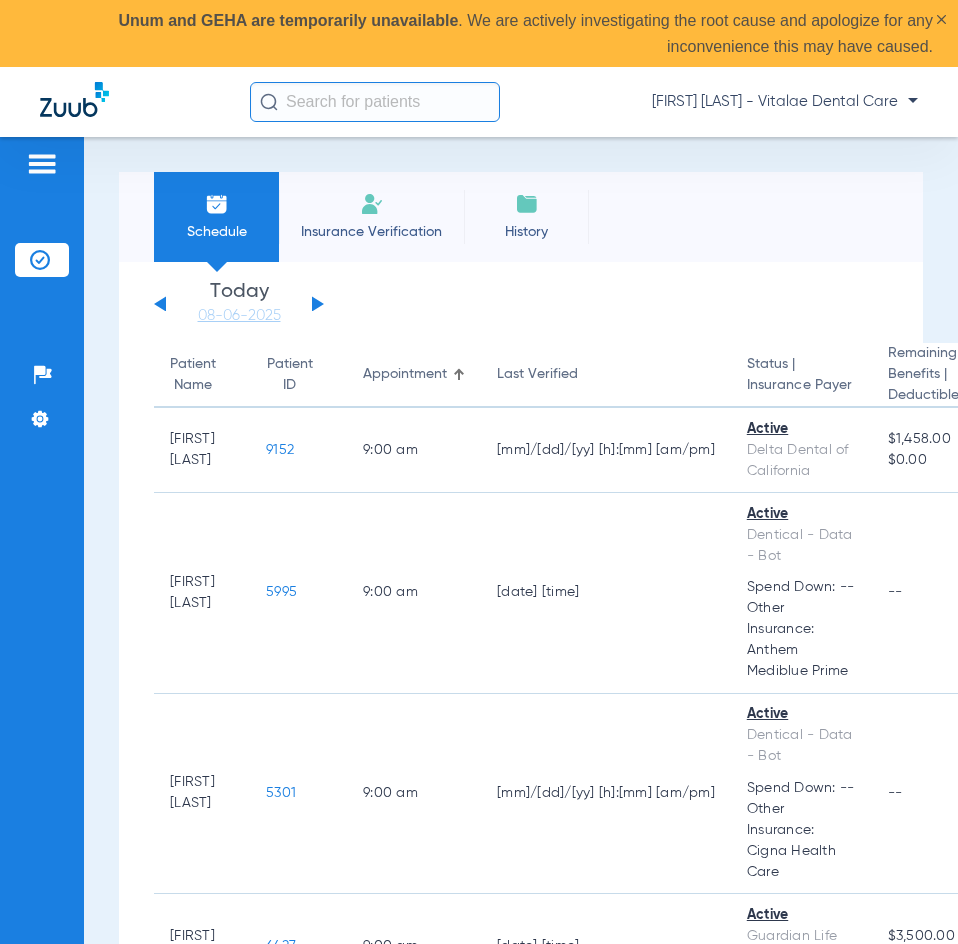 click 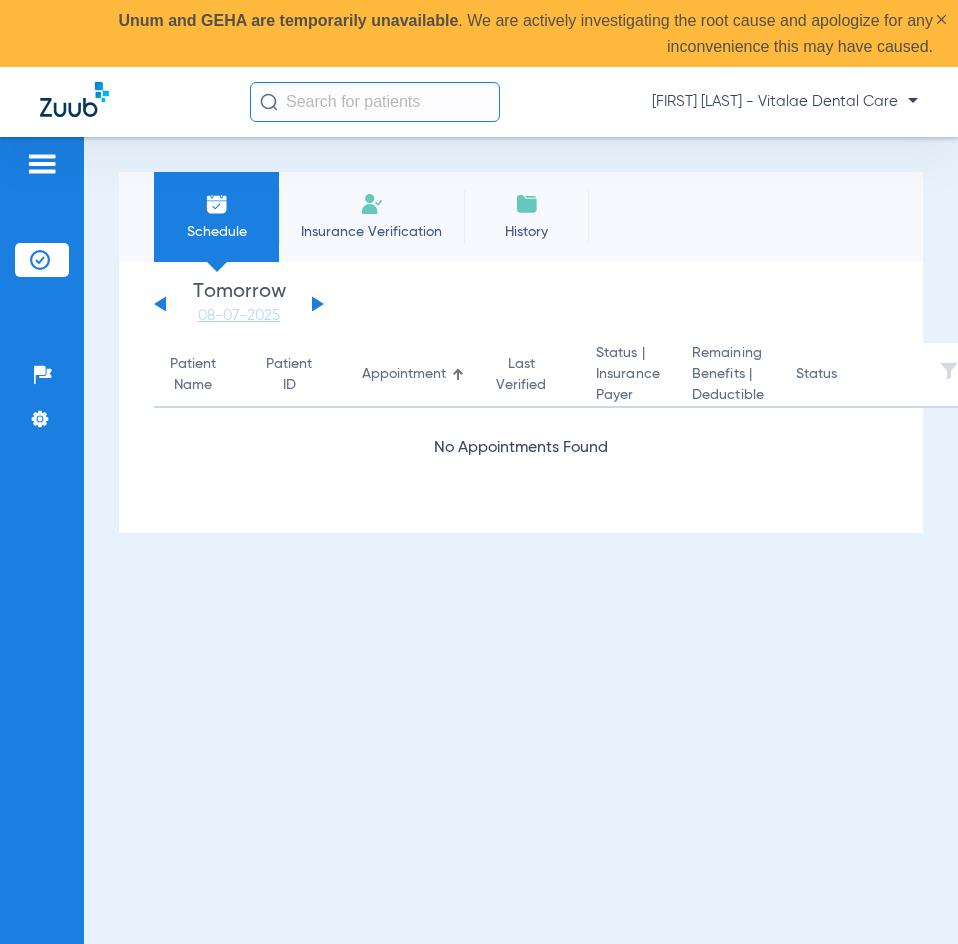 click 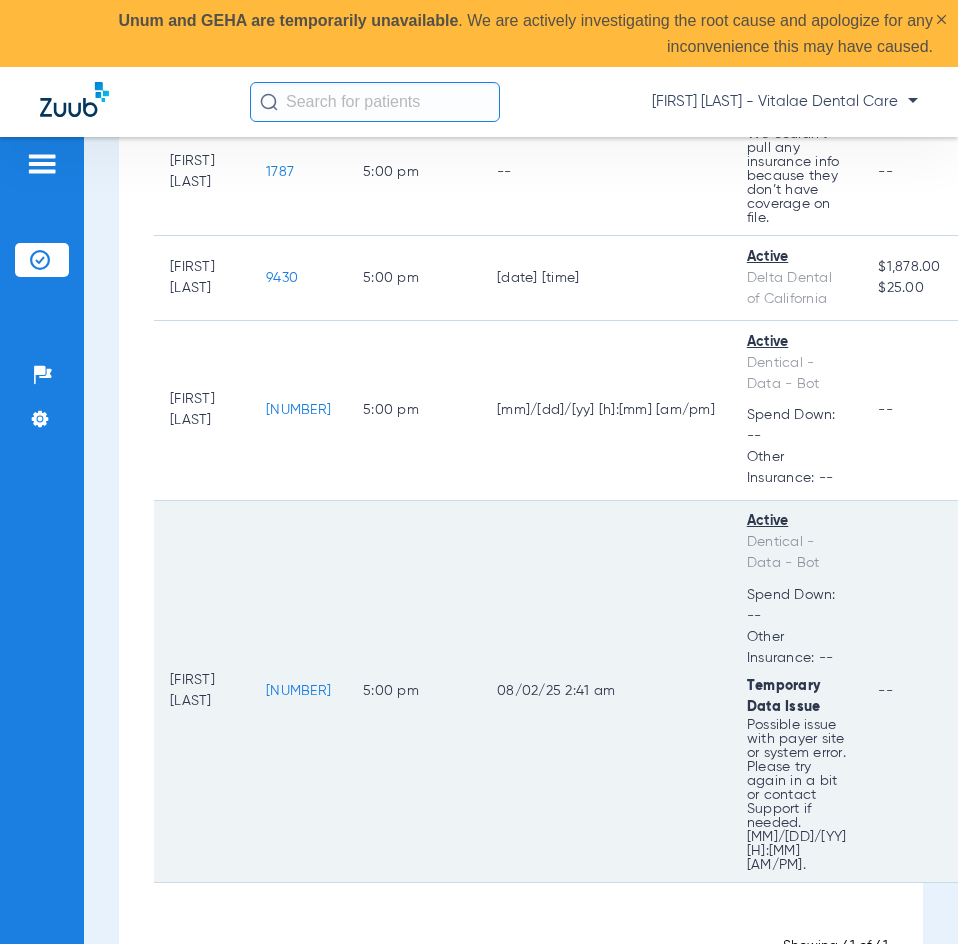 scroll, scrollTop: 6629, scrollLeft: 0, axis: vertical 